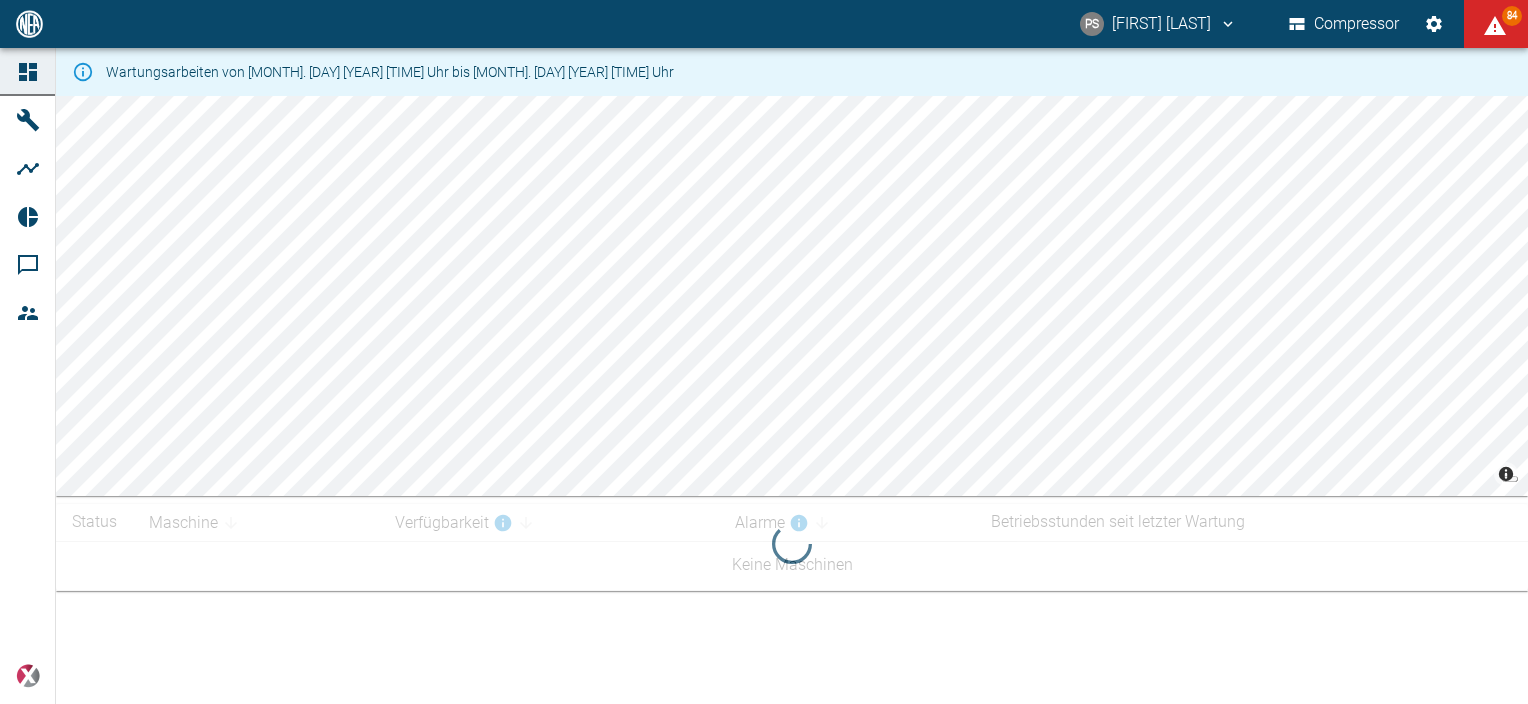 scroll, scrollTop: 0, scrollLeft: 0, axis: both 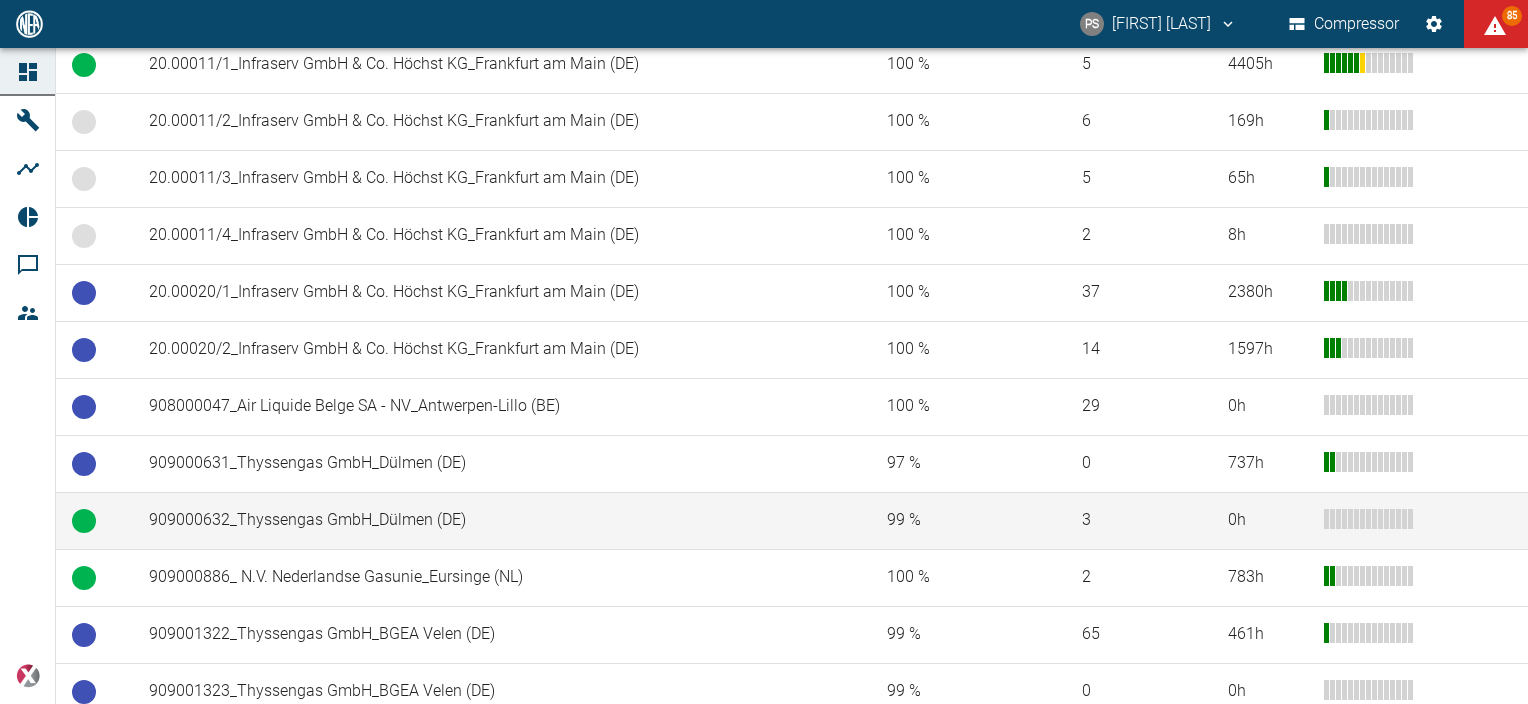 click on "909000632_Thyssengas GmbH_Dülmen (DE)" at bounding box center (502, 520) 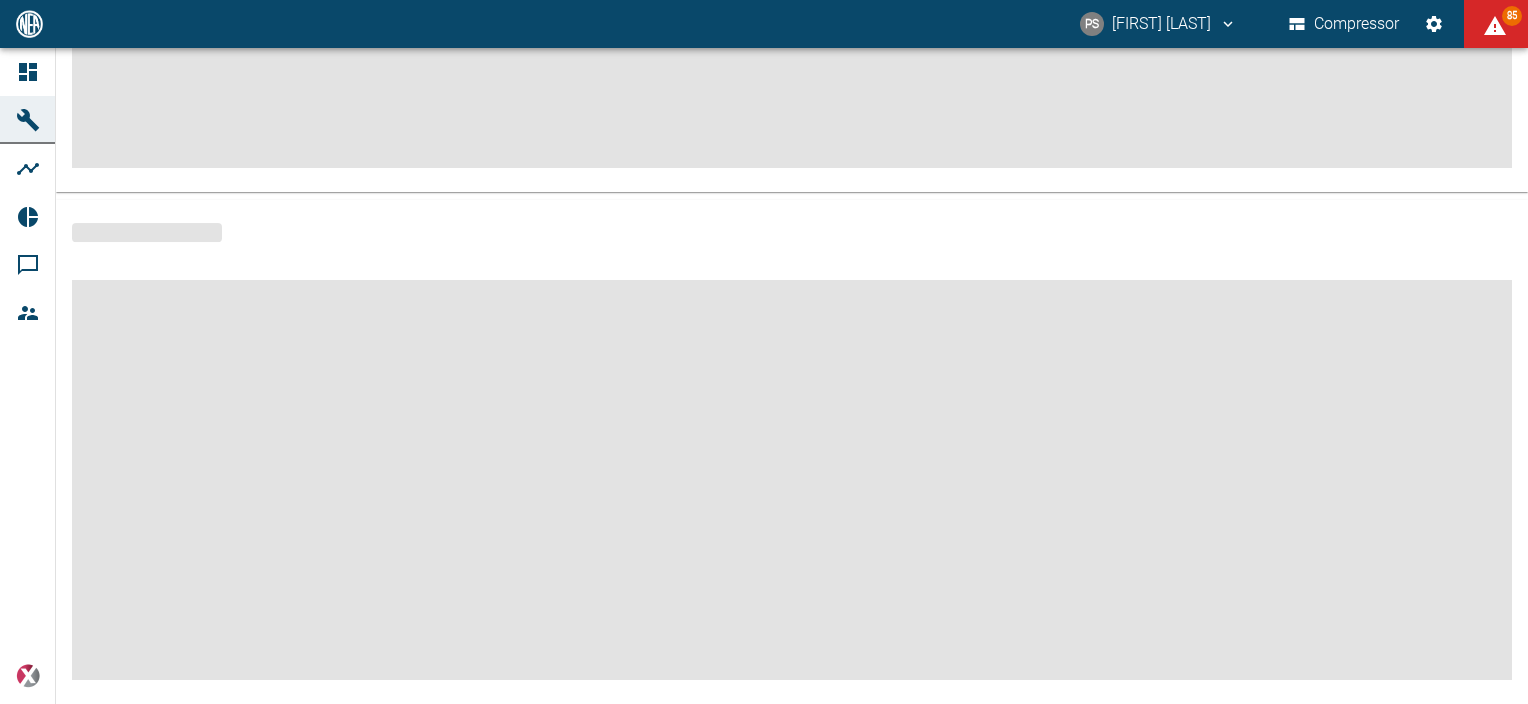 scroll, scrollTop: 0, scrollLeft: 0, axis: both 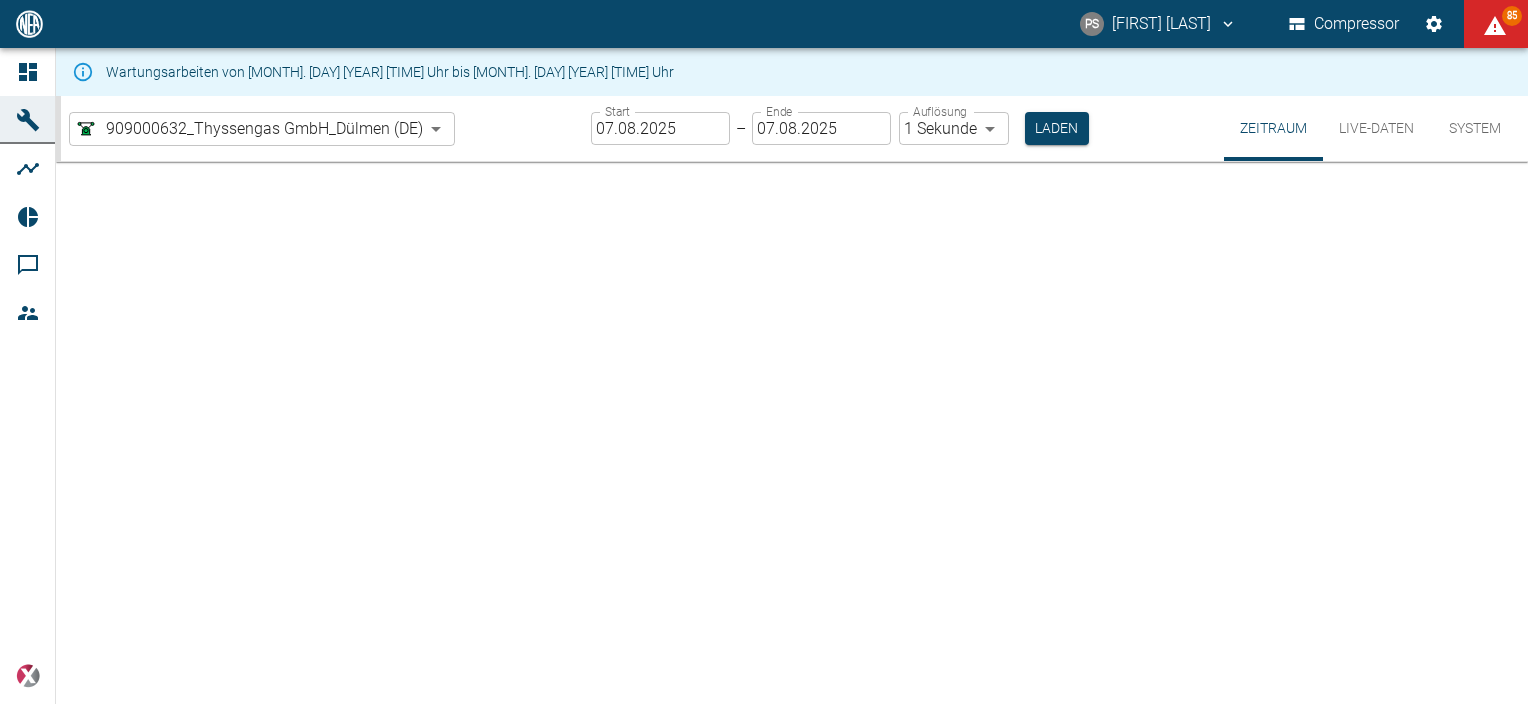 type on "2min" 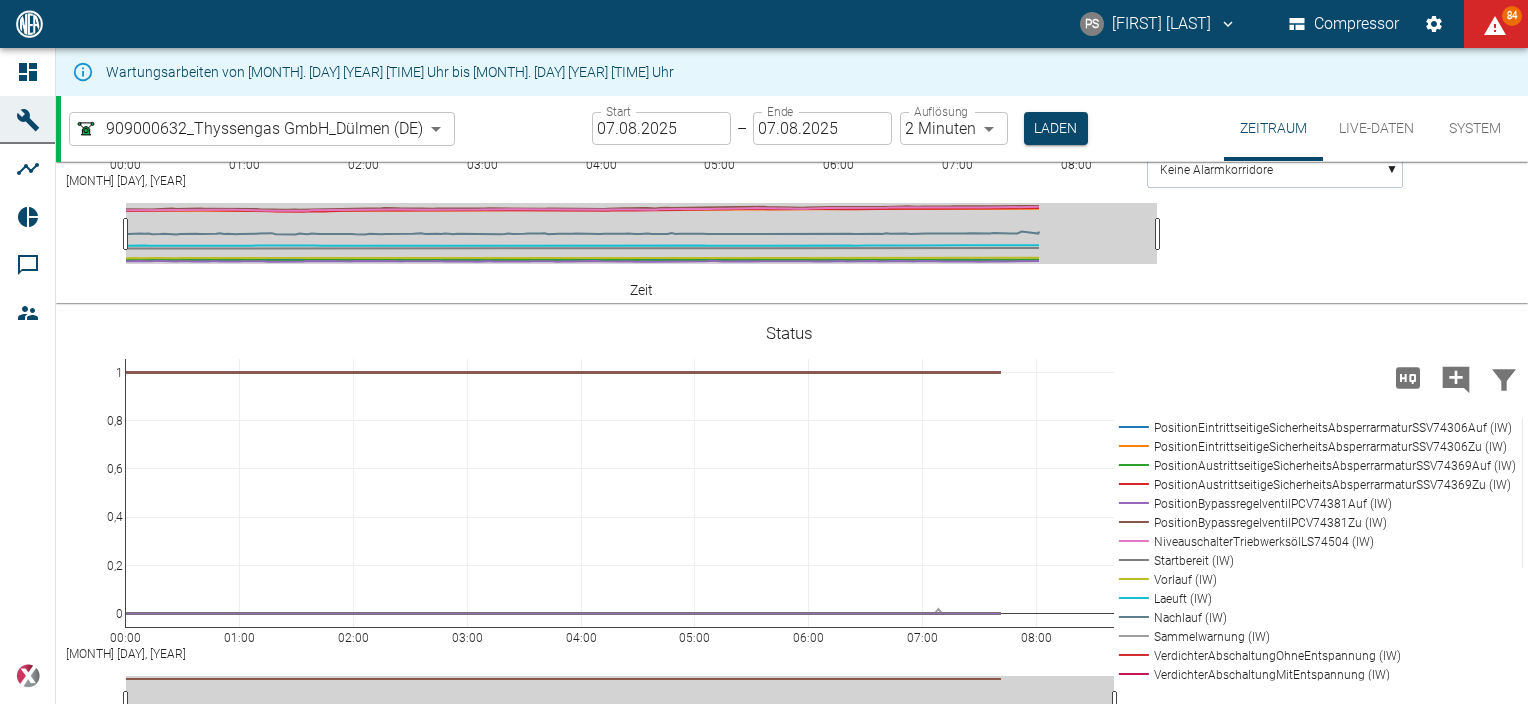 scroll, scrollTop: 1427, scrollLeft: 0, axis: vertical 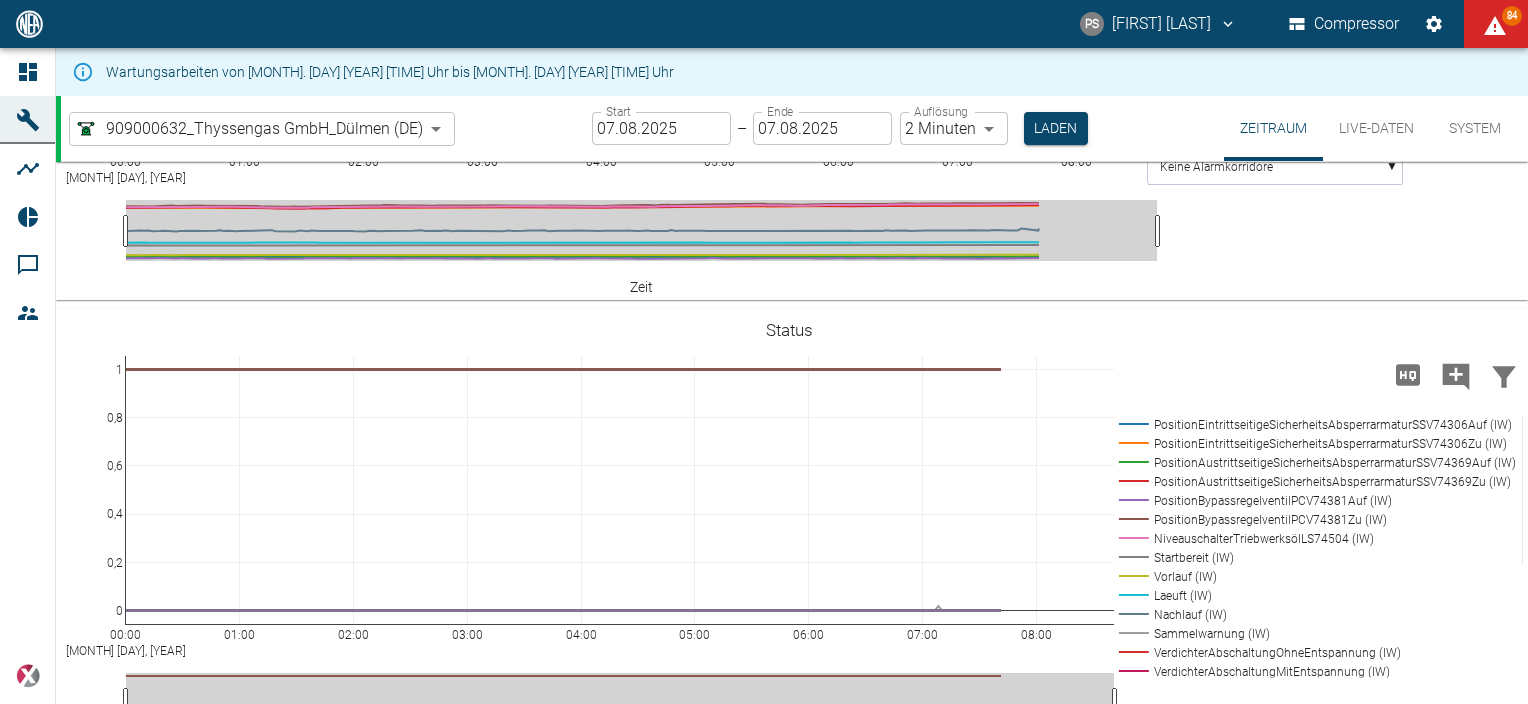drag, startPoint x: 723, startPoint y: 276, endPoint x: 838, endPoint y: 284, distance: 115.27792 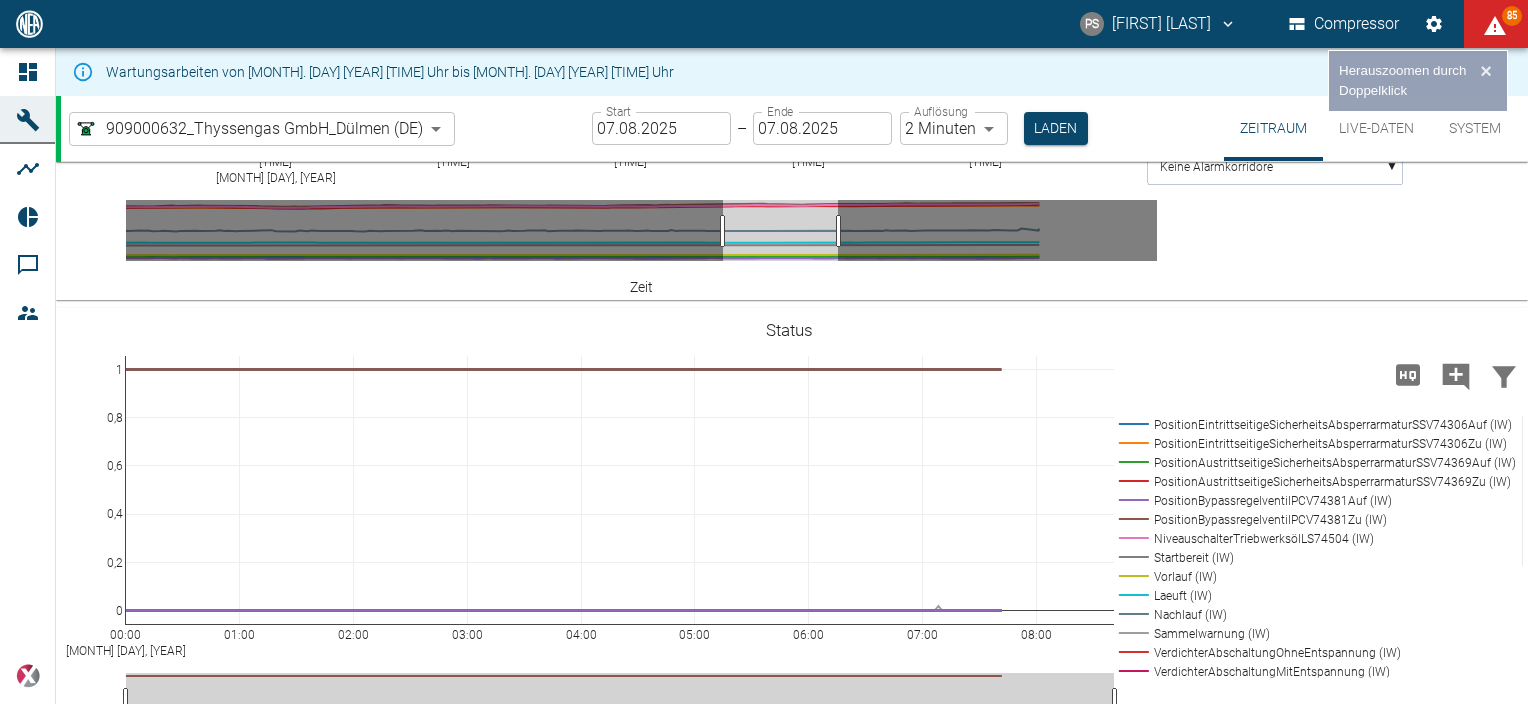 drag, startPoint x: 838, startPoint y: 284, endPoint x: 732, endPoint y: 284, distance: 106 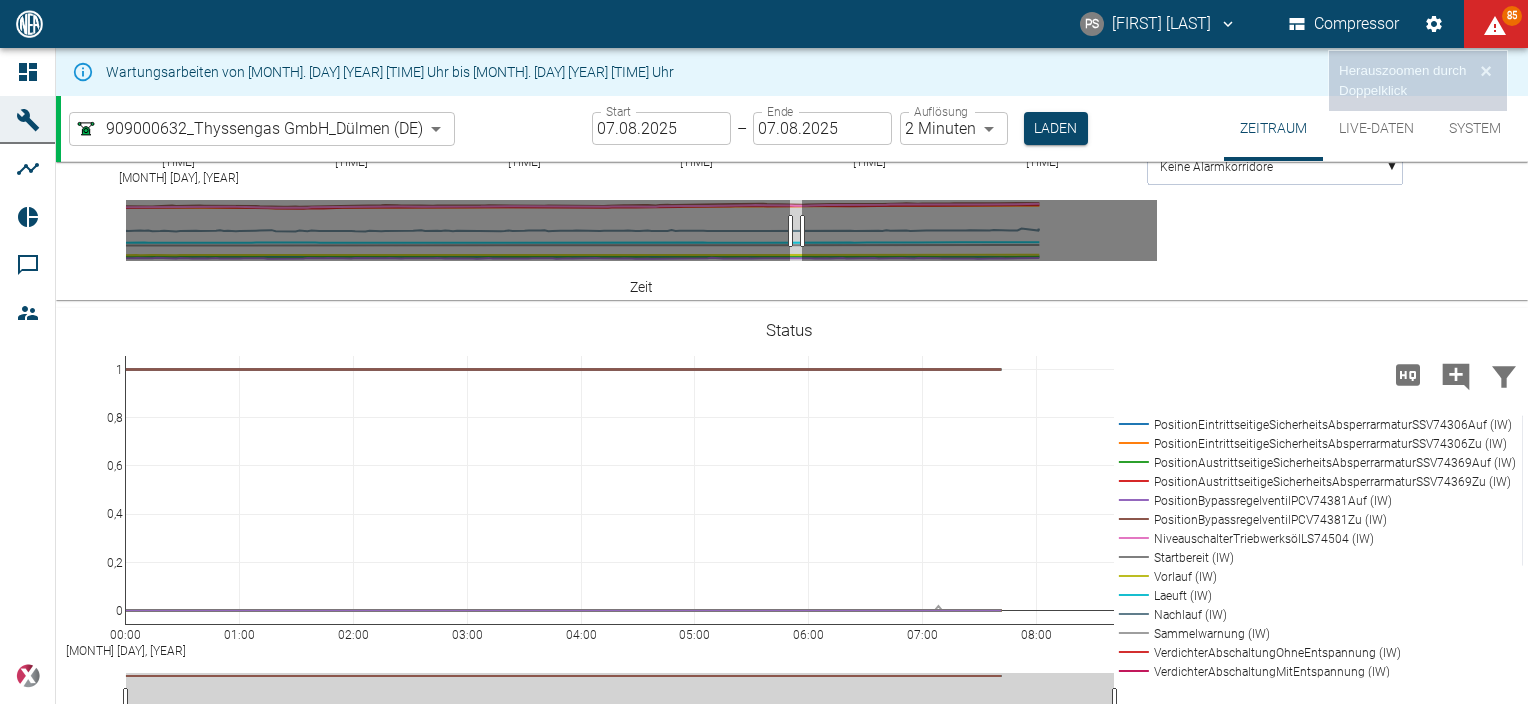 drag, startPoint x: 732, startPoint y: 284, endPoint x: 831, endPoint y: 276, distance: 99.32271 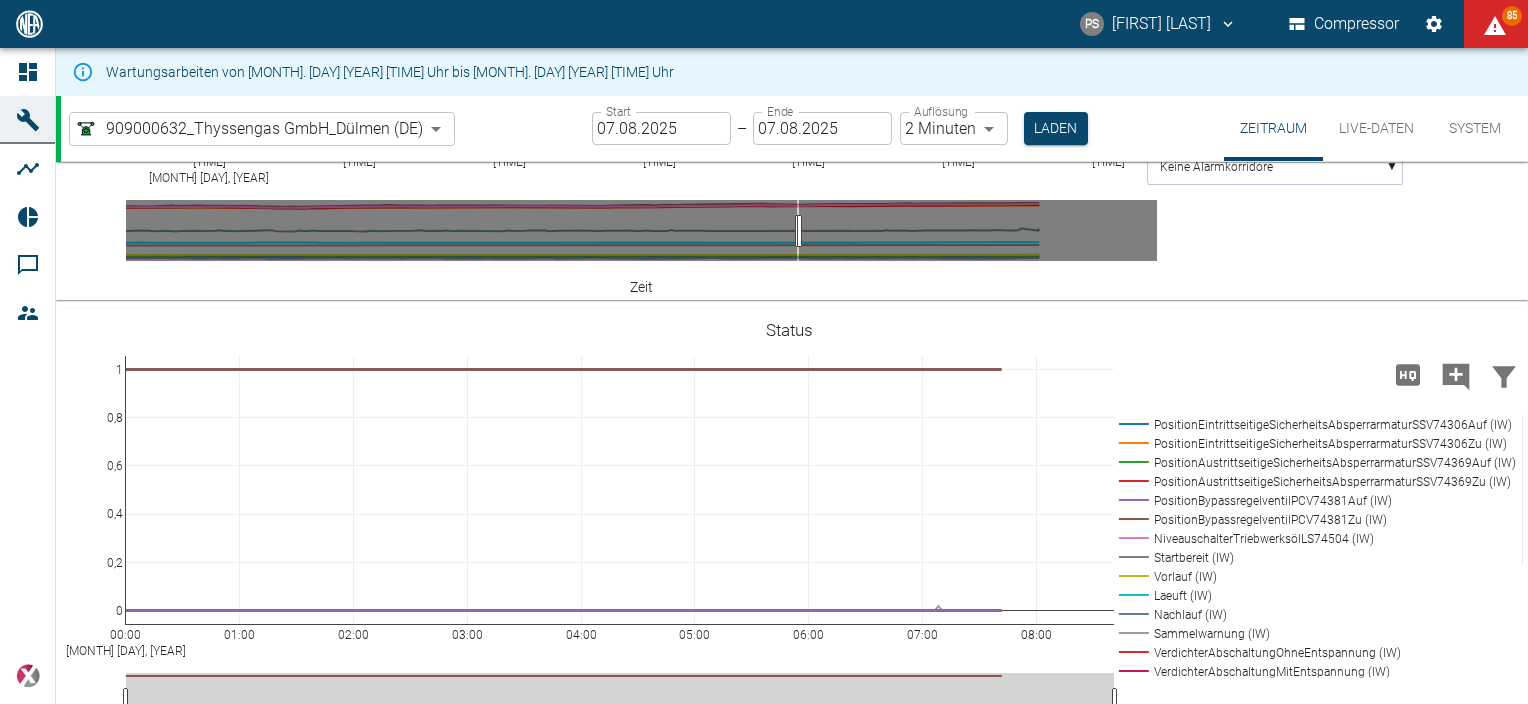 drag, startPoint x: 705, startPoint y: 224, endPoint x: 828, endPoint y: 245, distance: 124.77981 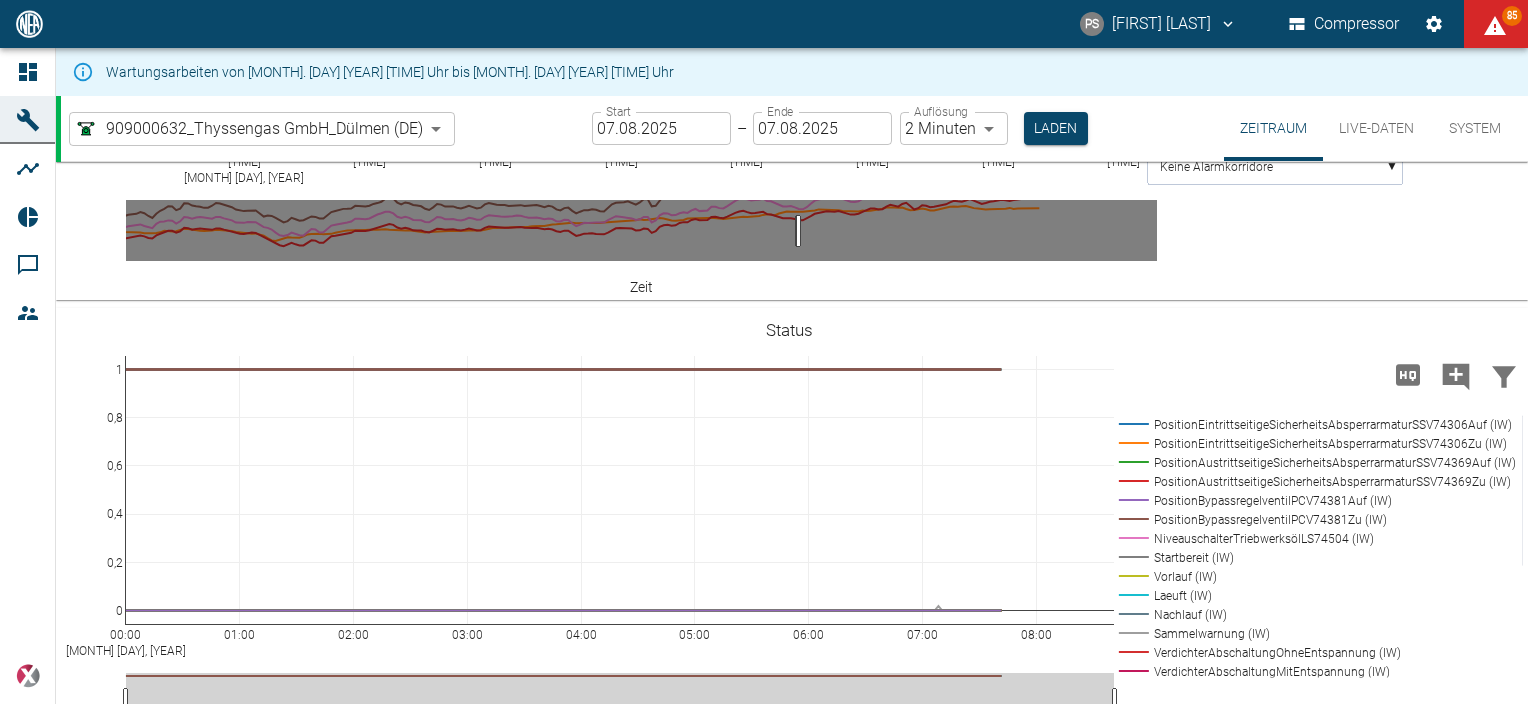 drag, startPoint x: 744, startPoint y: 418, endPoint x: 876, endPoint y: 204, distance: 251.43588 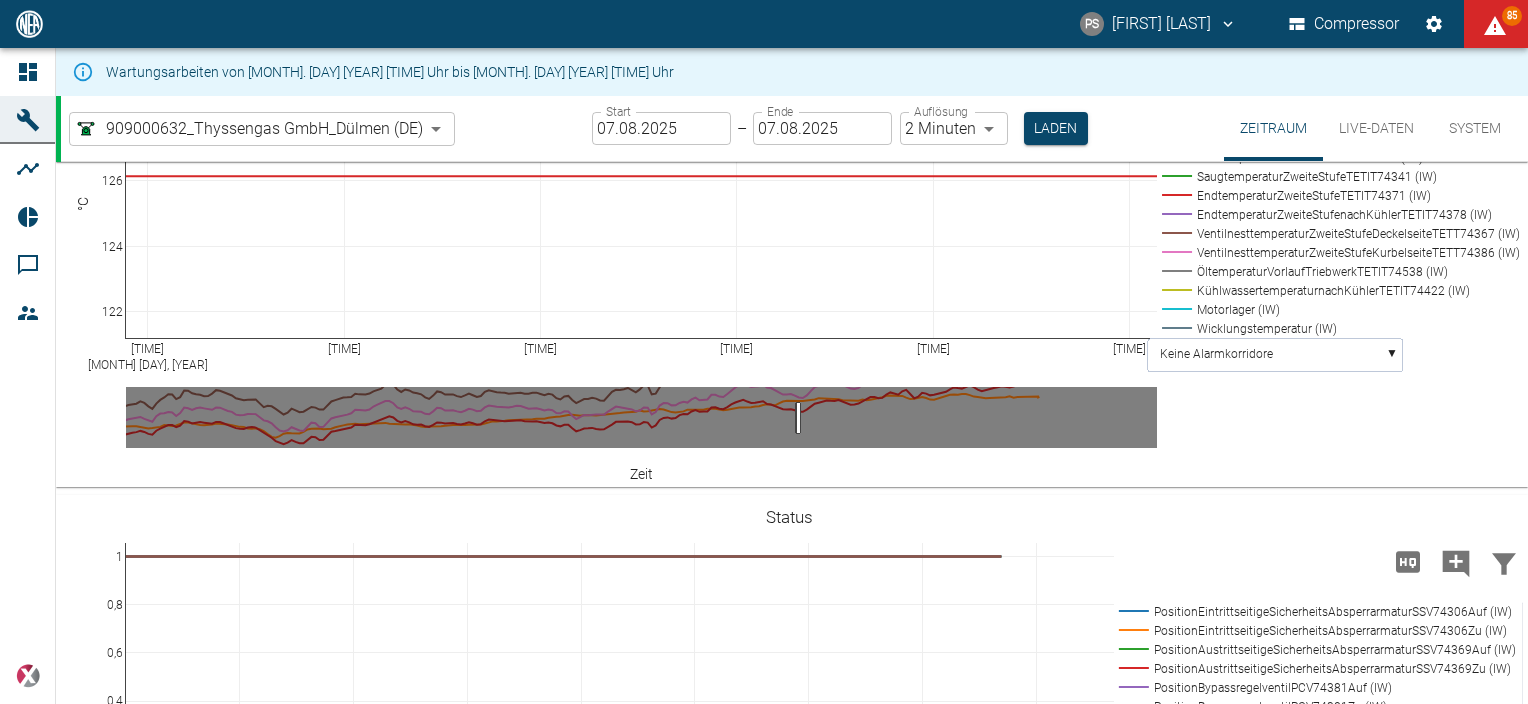 scroll, scrollTop: 1264, scrollLeft: 0, axis: vertical 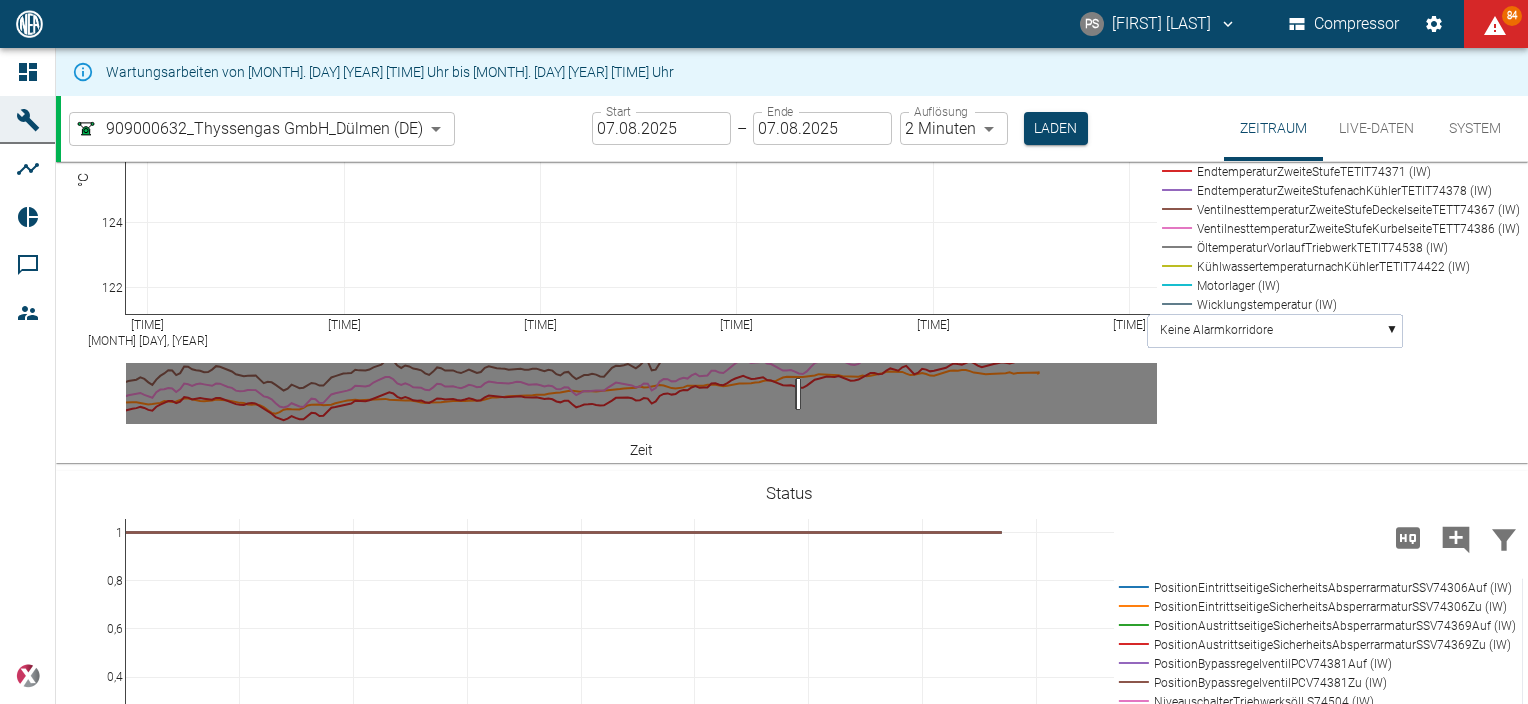 click 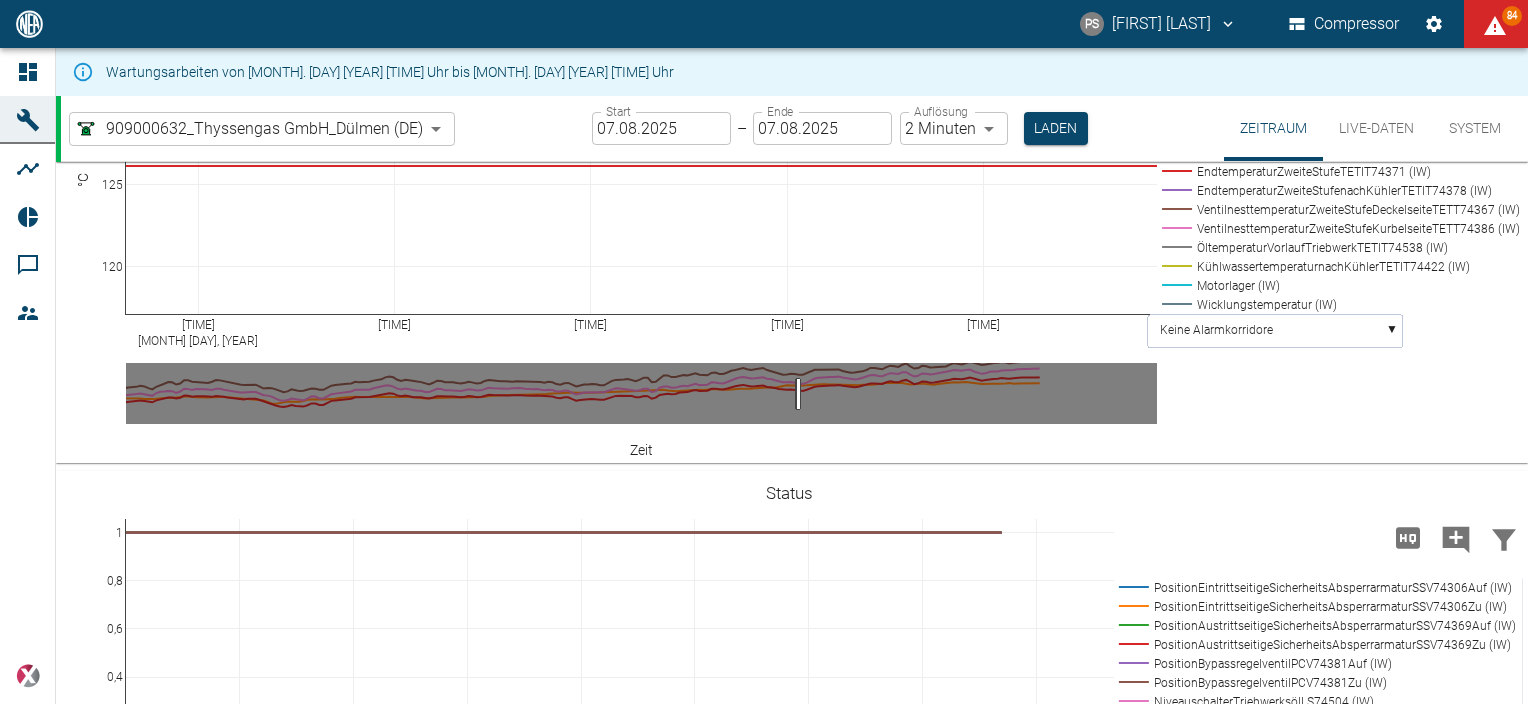 click 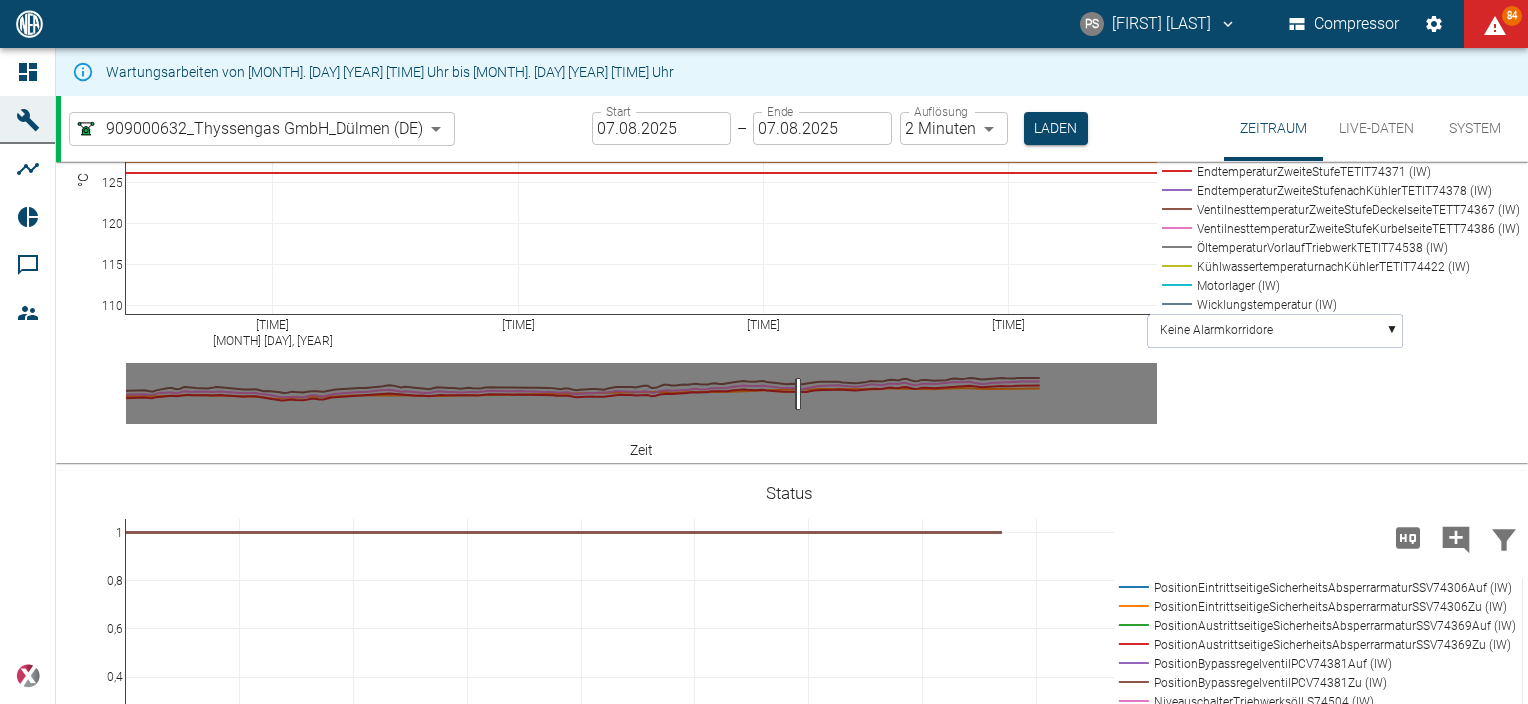 click 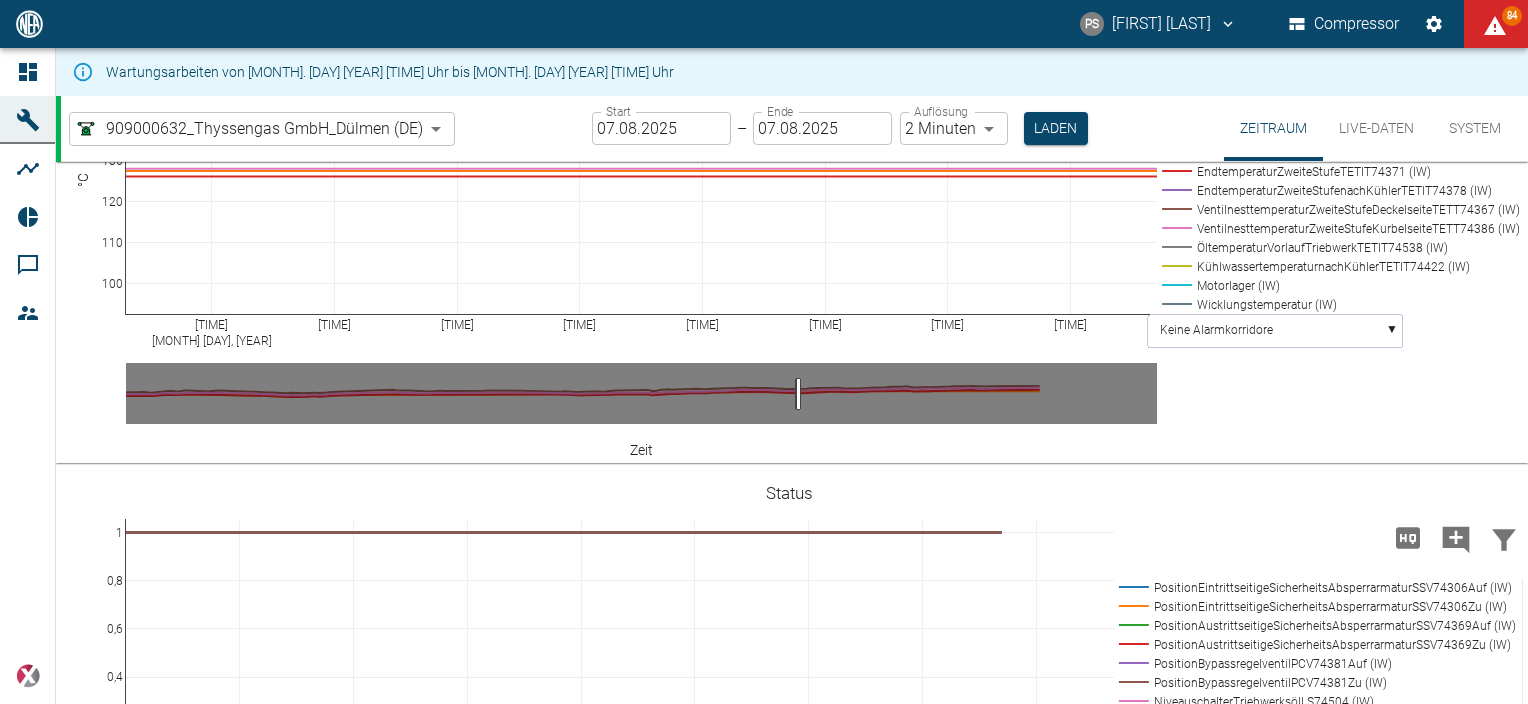 click 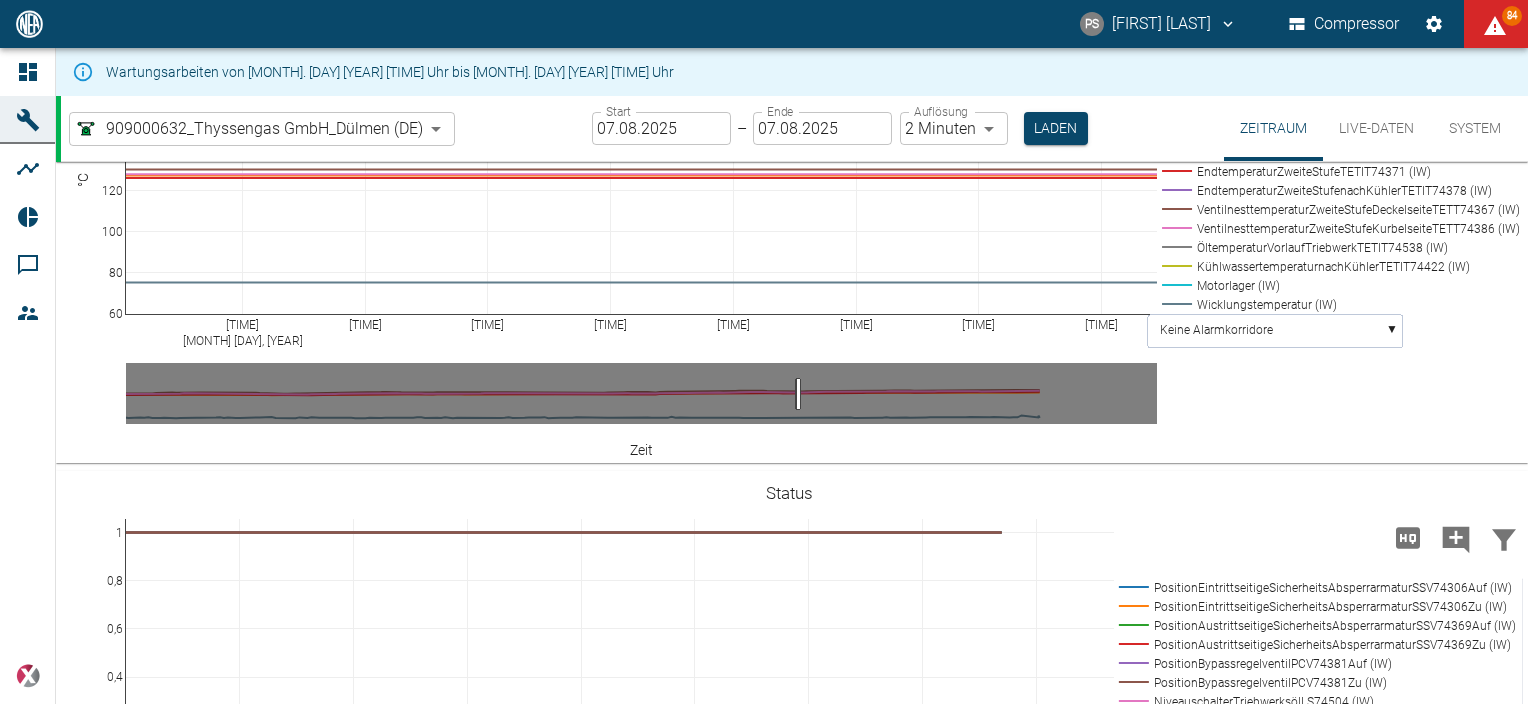 click 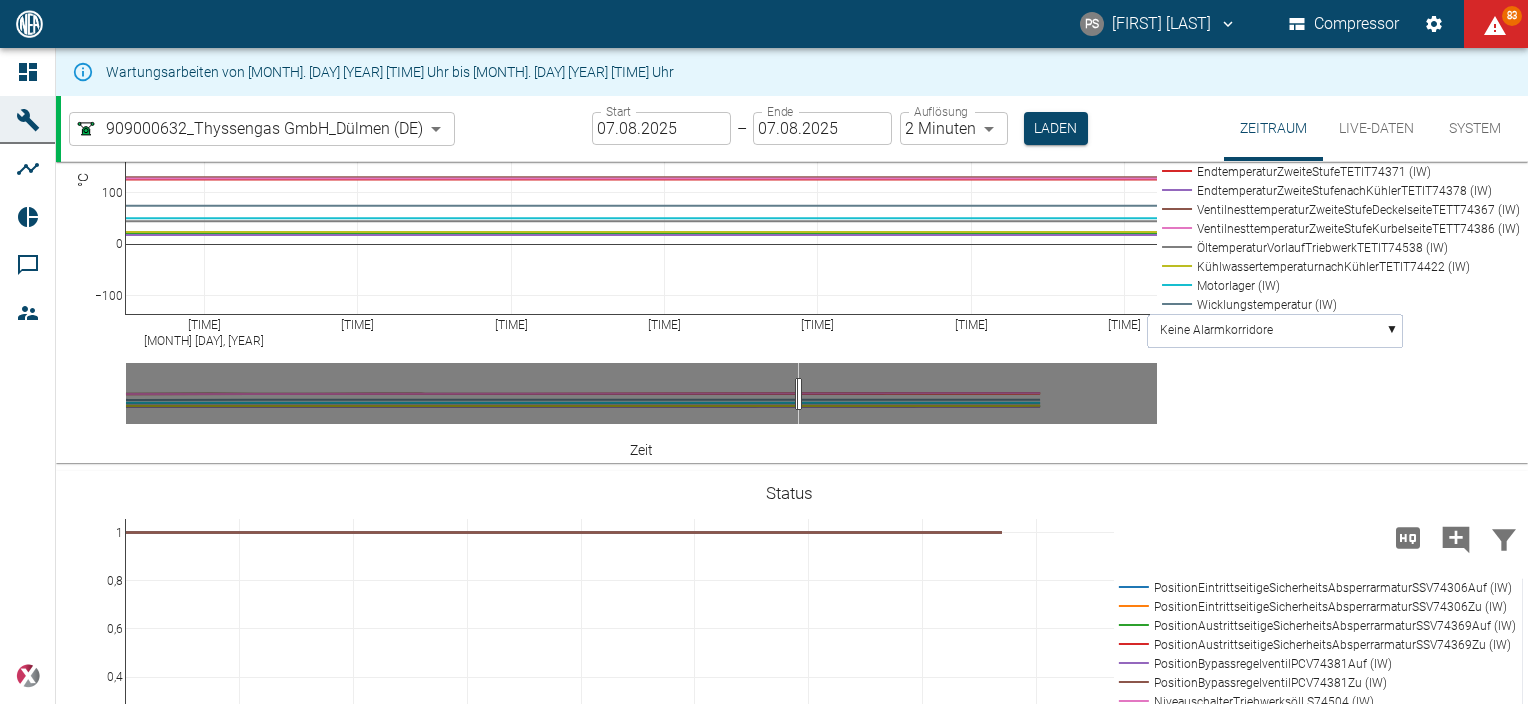 click 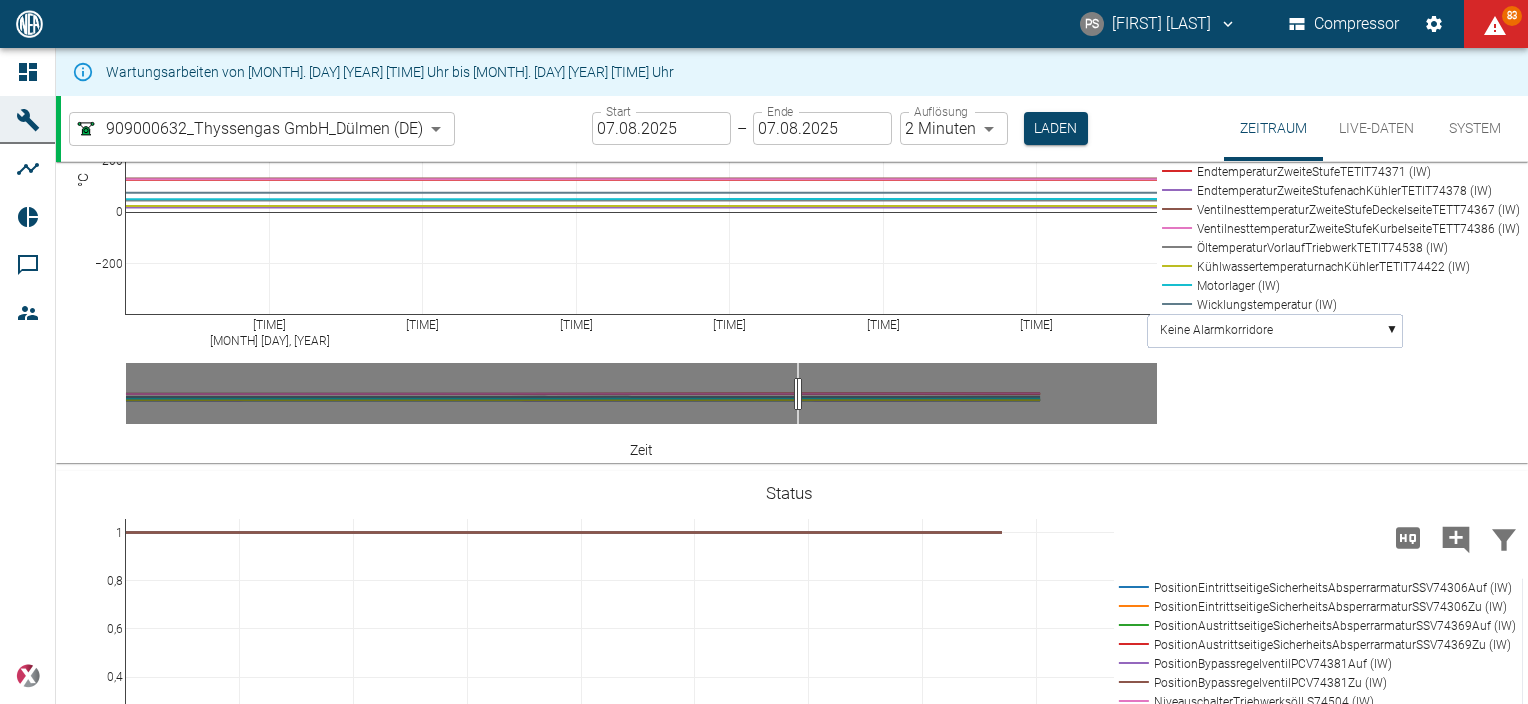 click 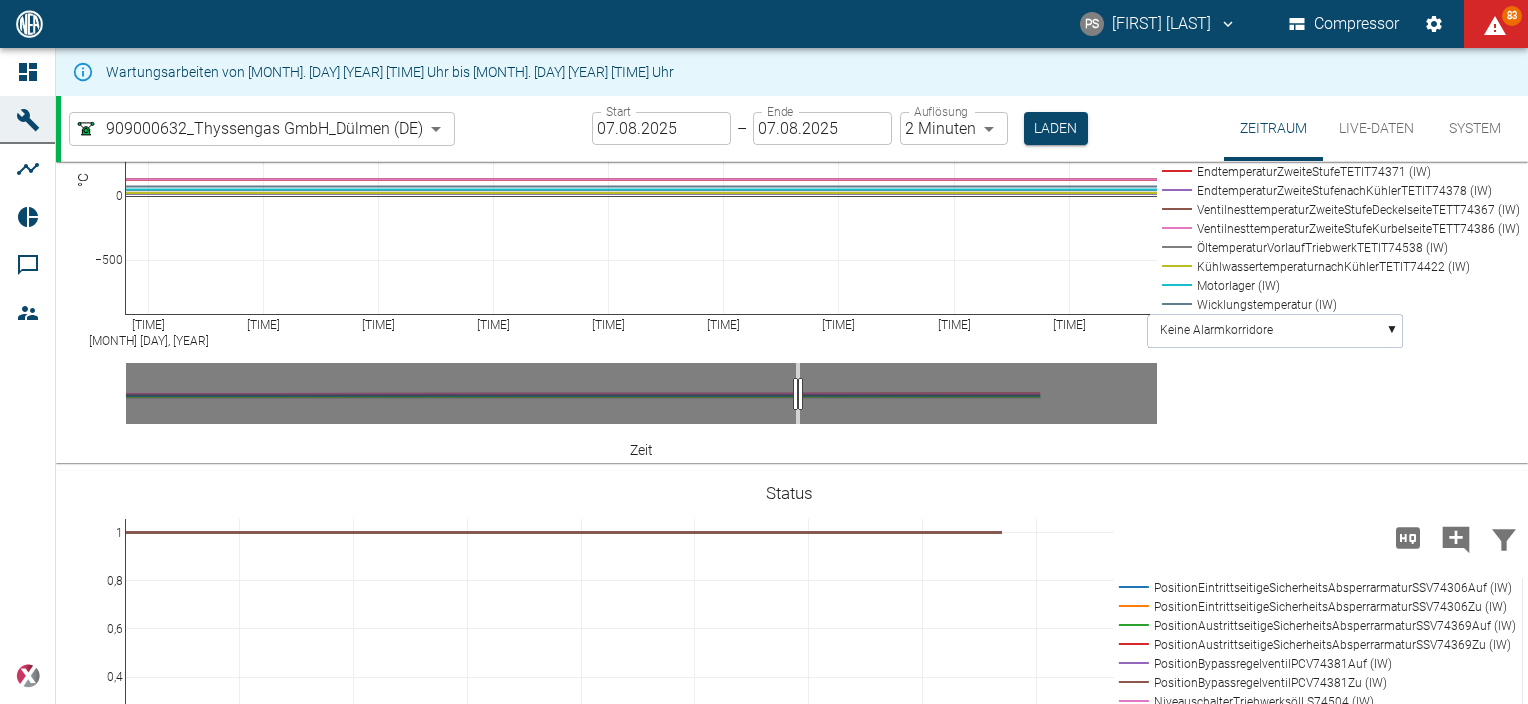 click 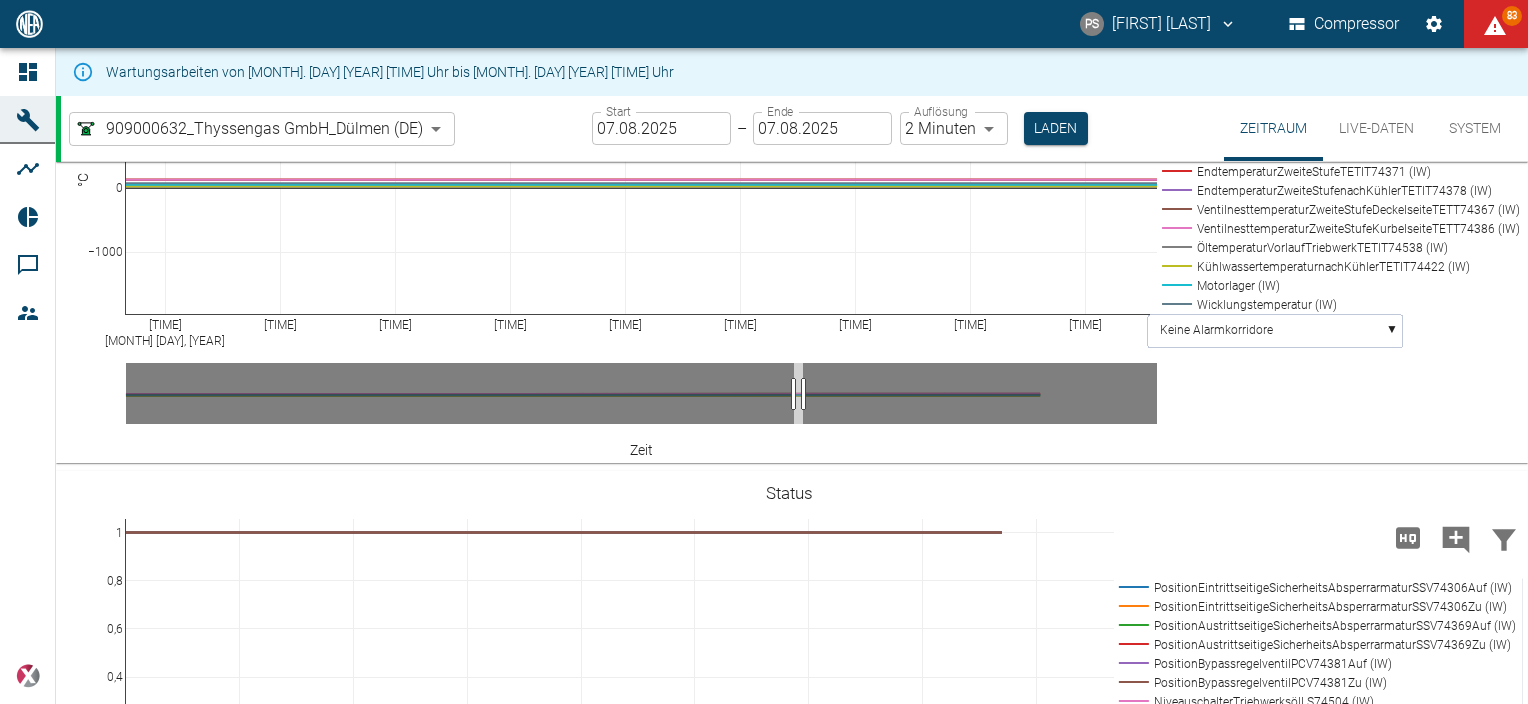 click 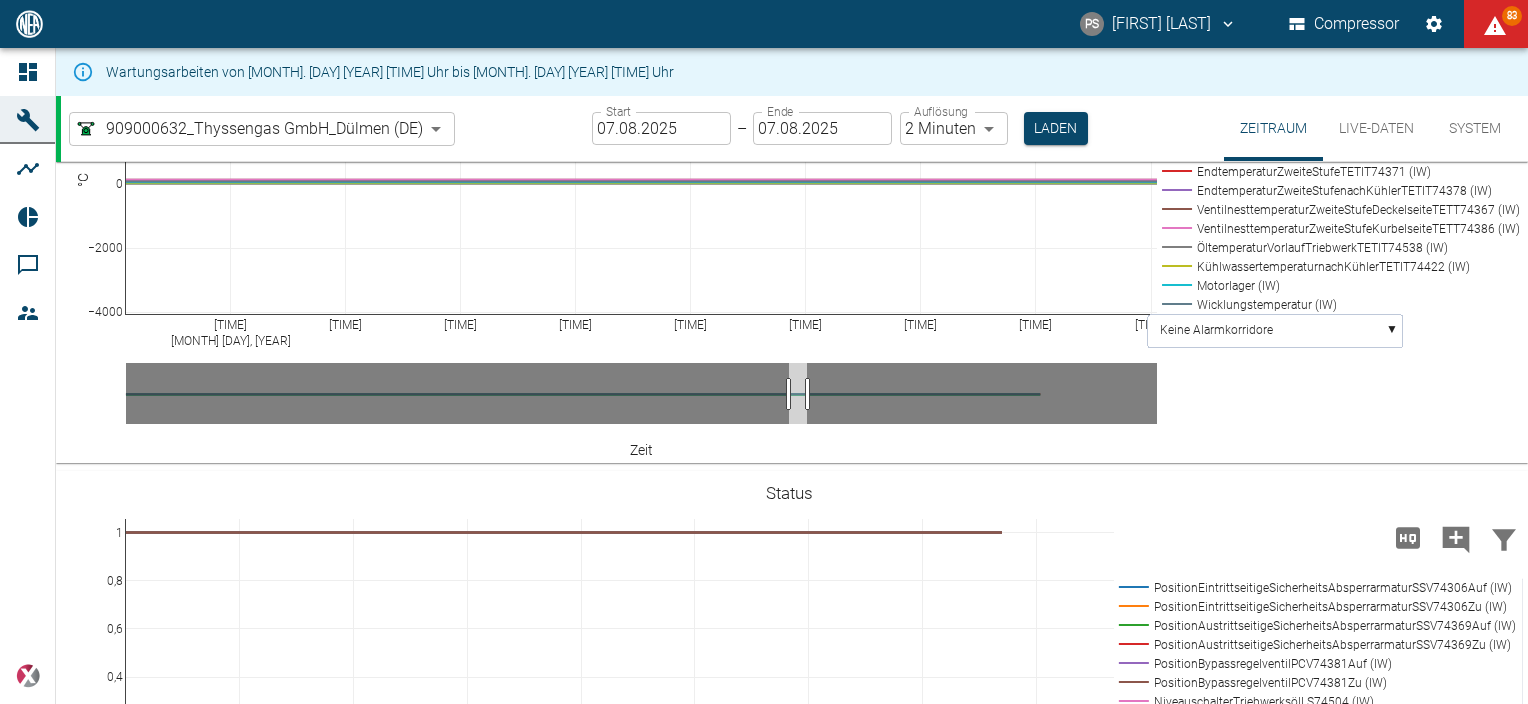 click 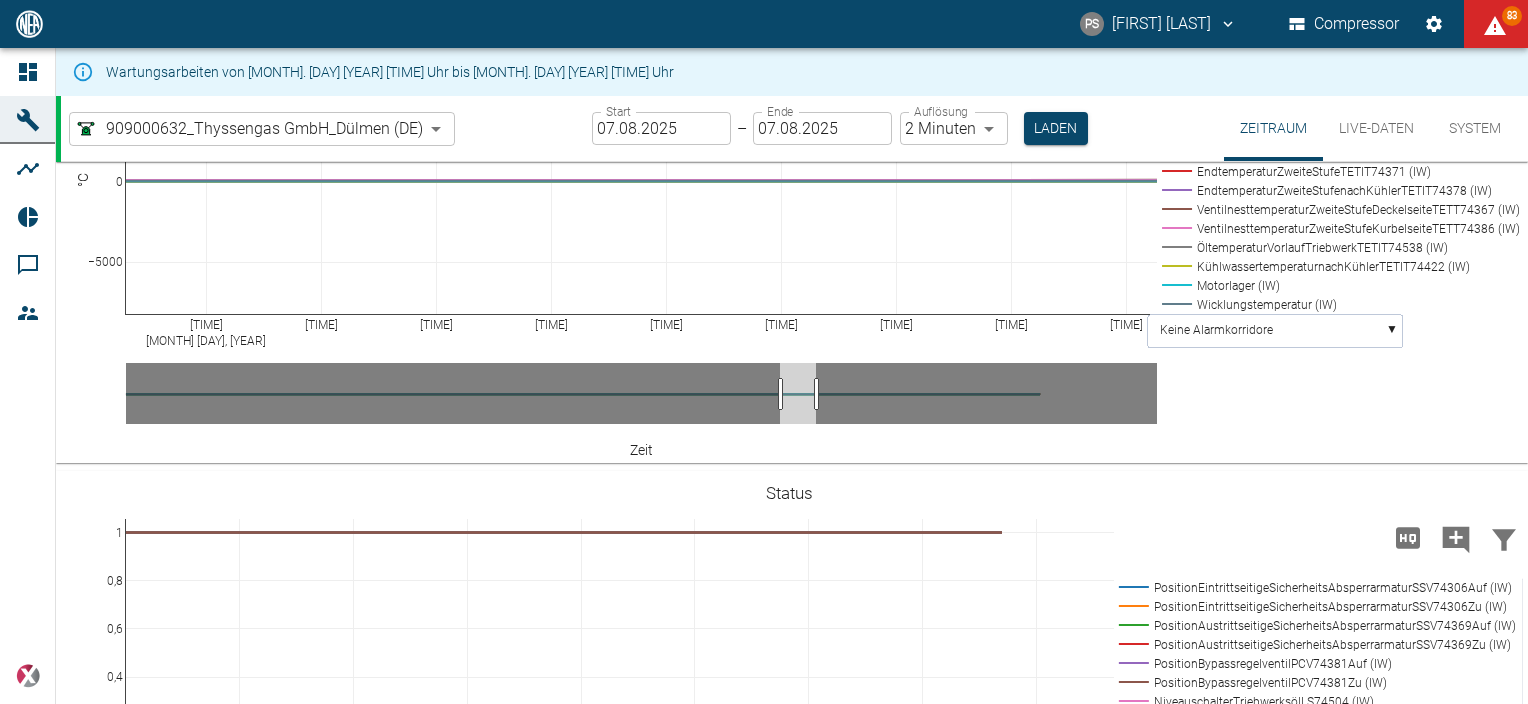 click 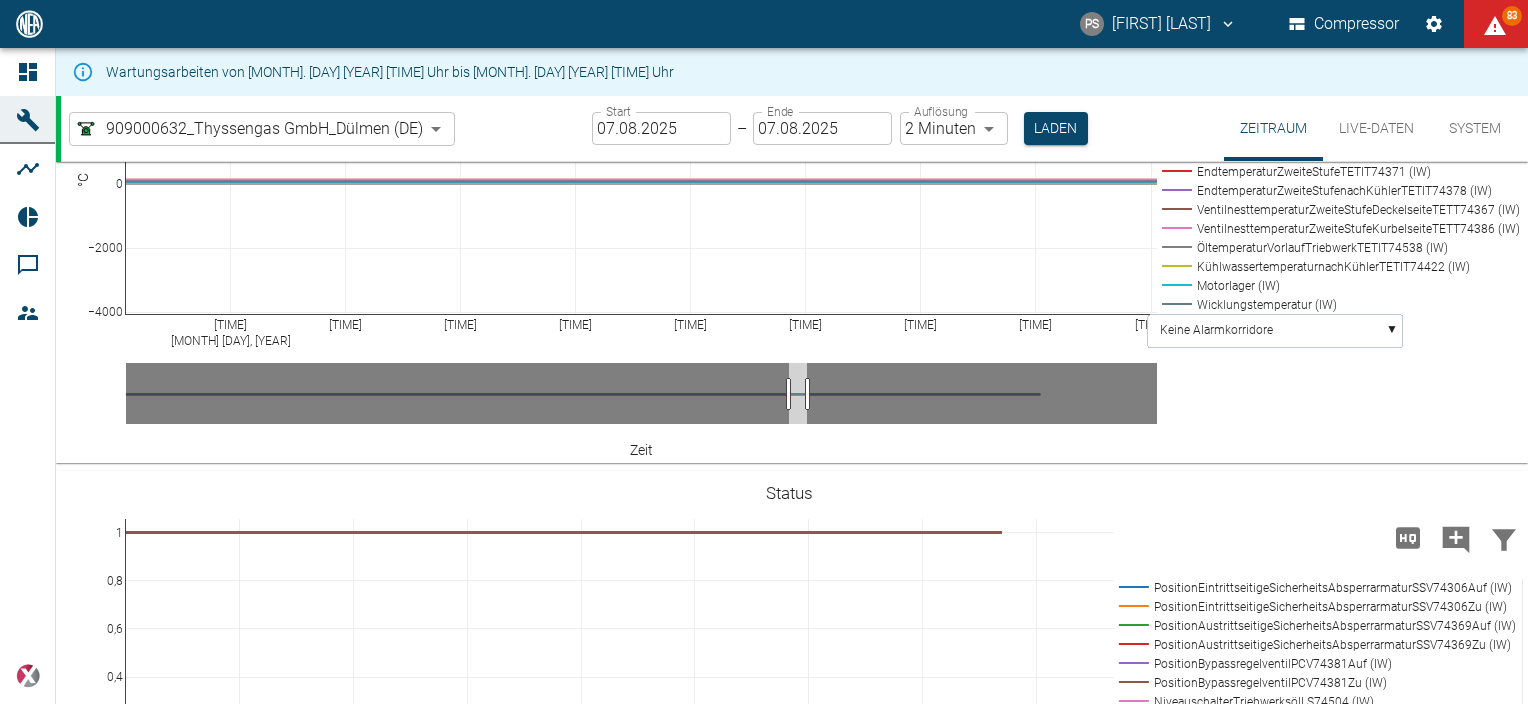 click 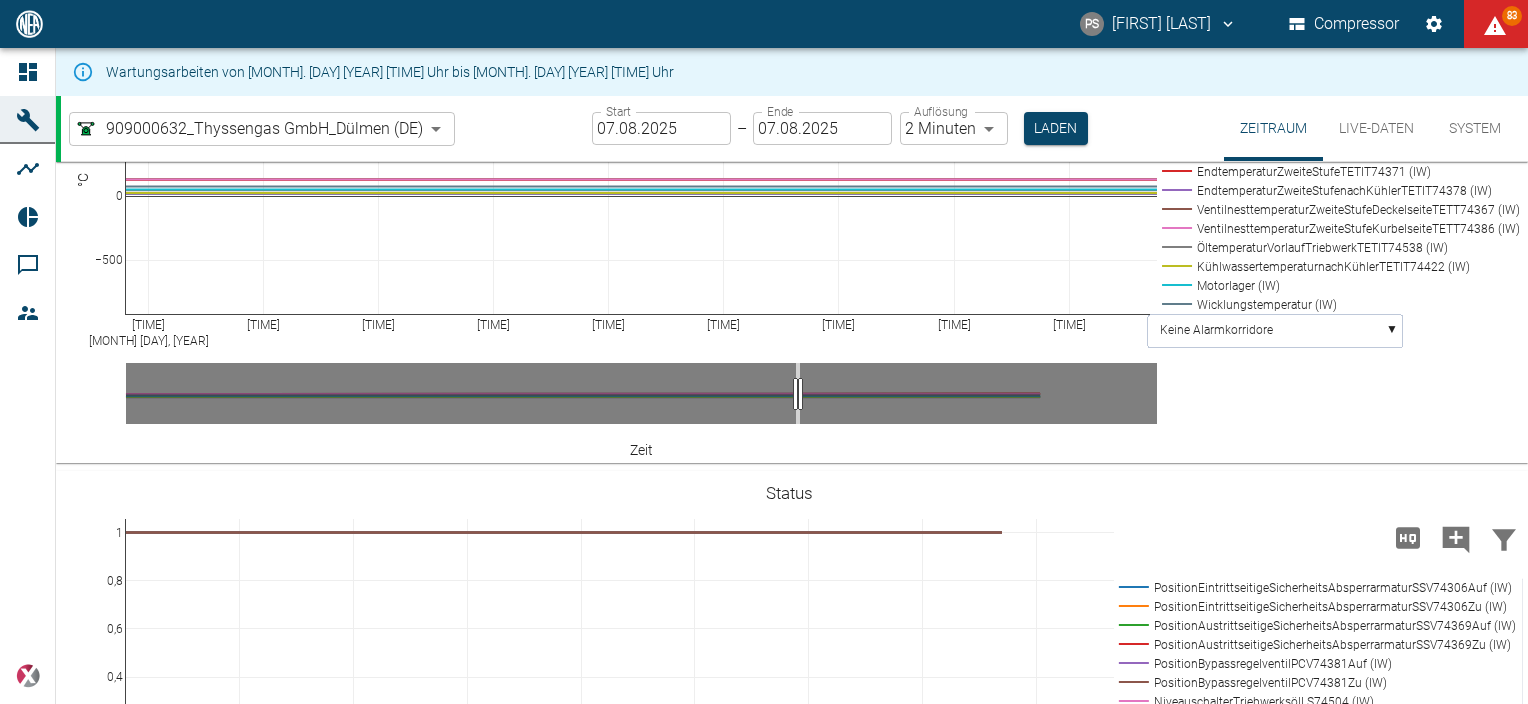 click 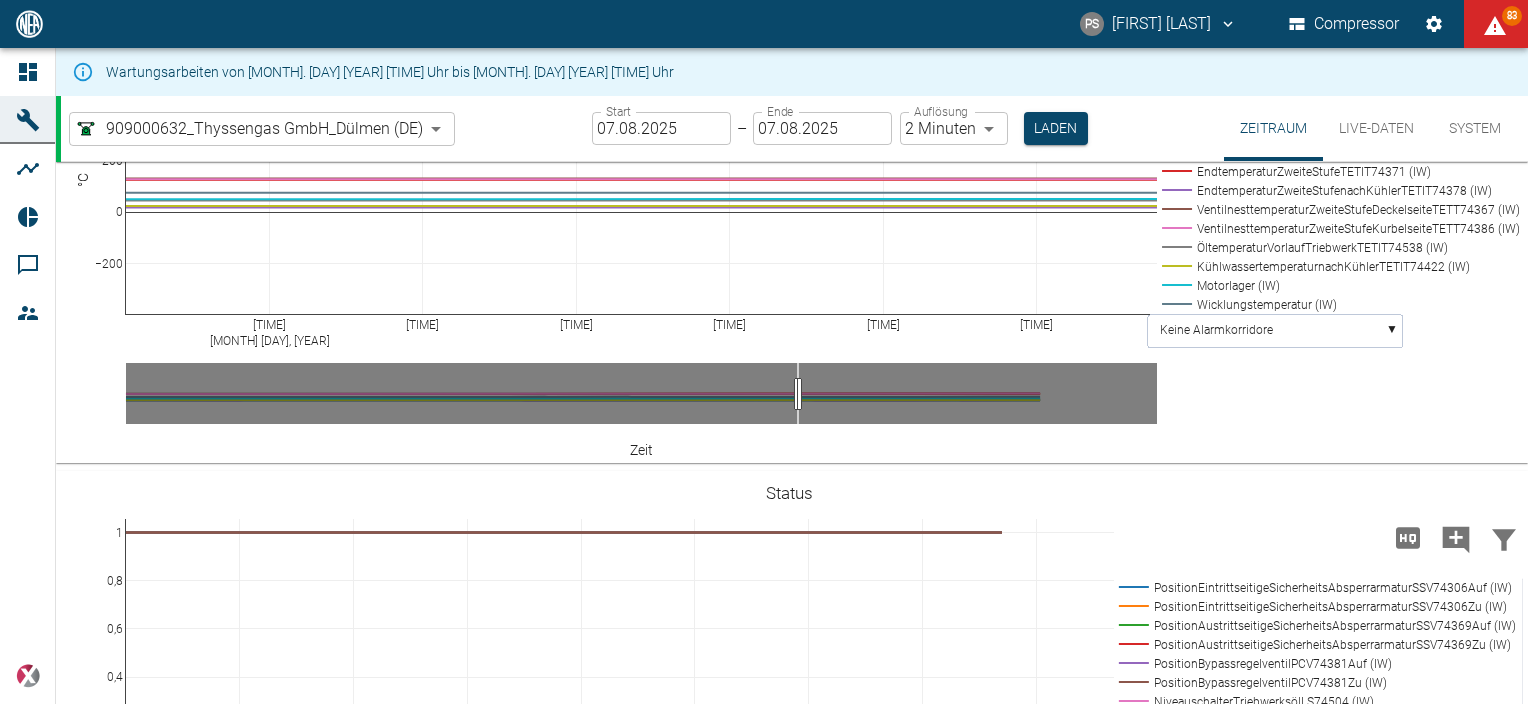 click 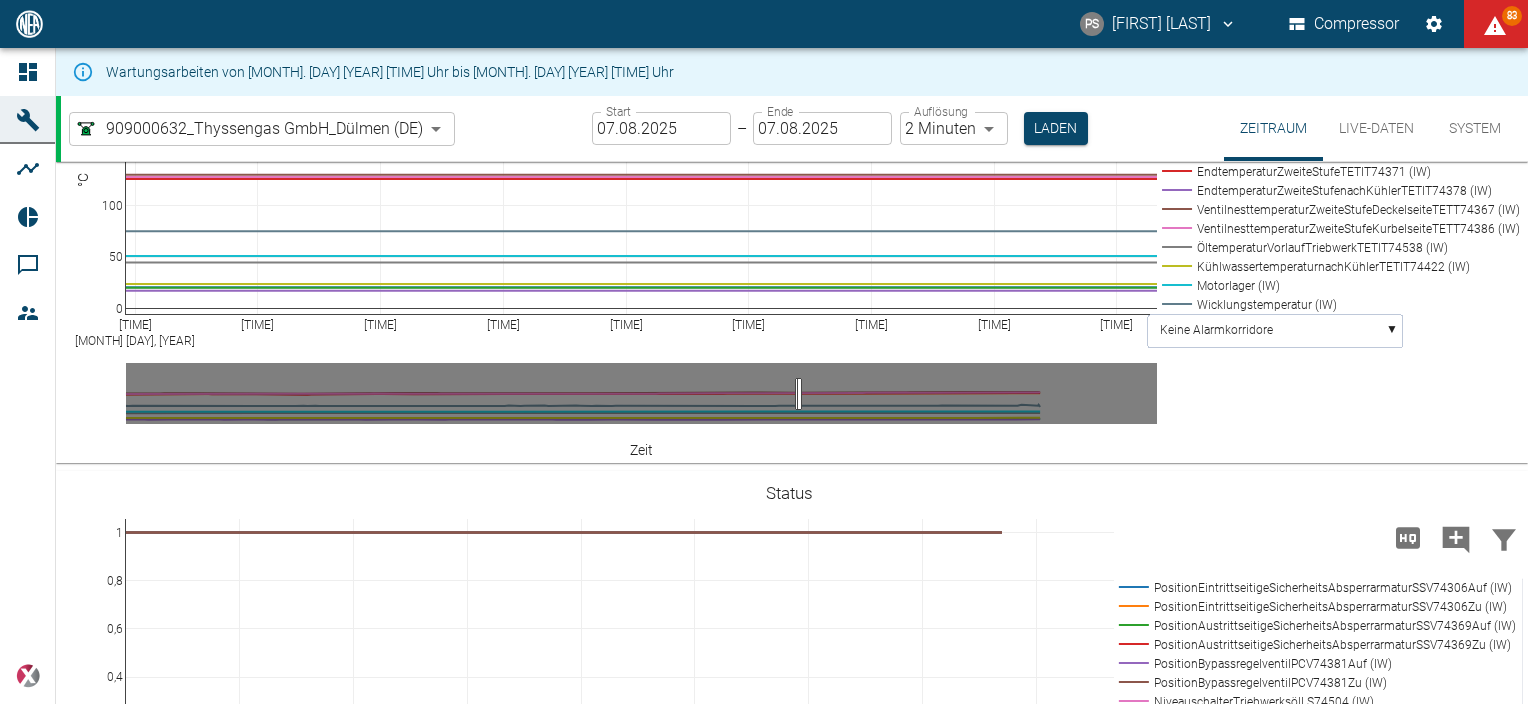 click 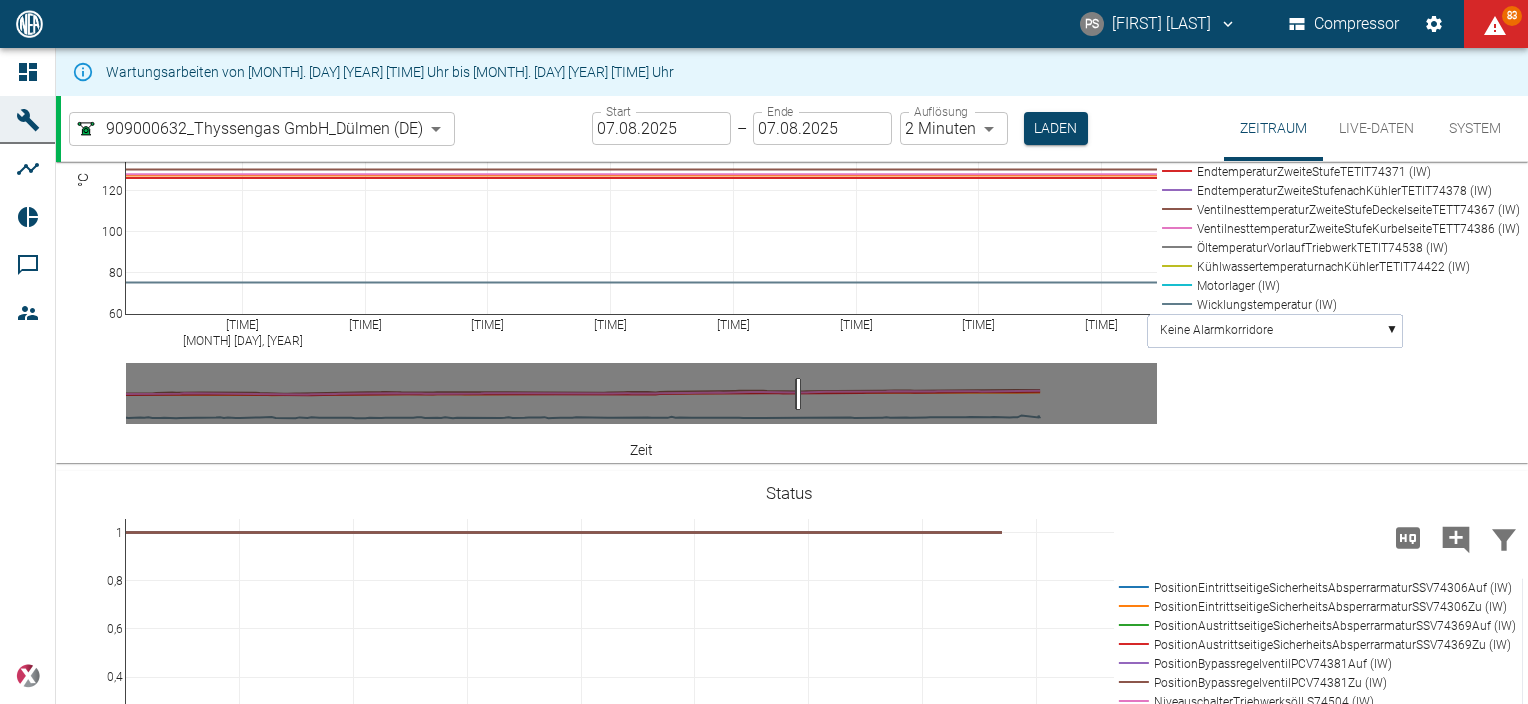 click 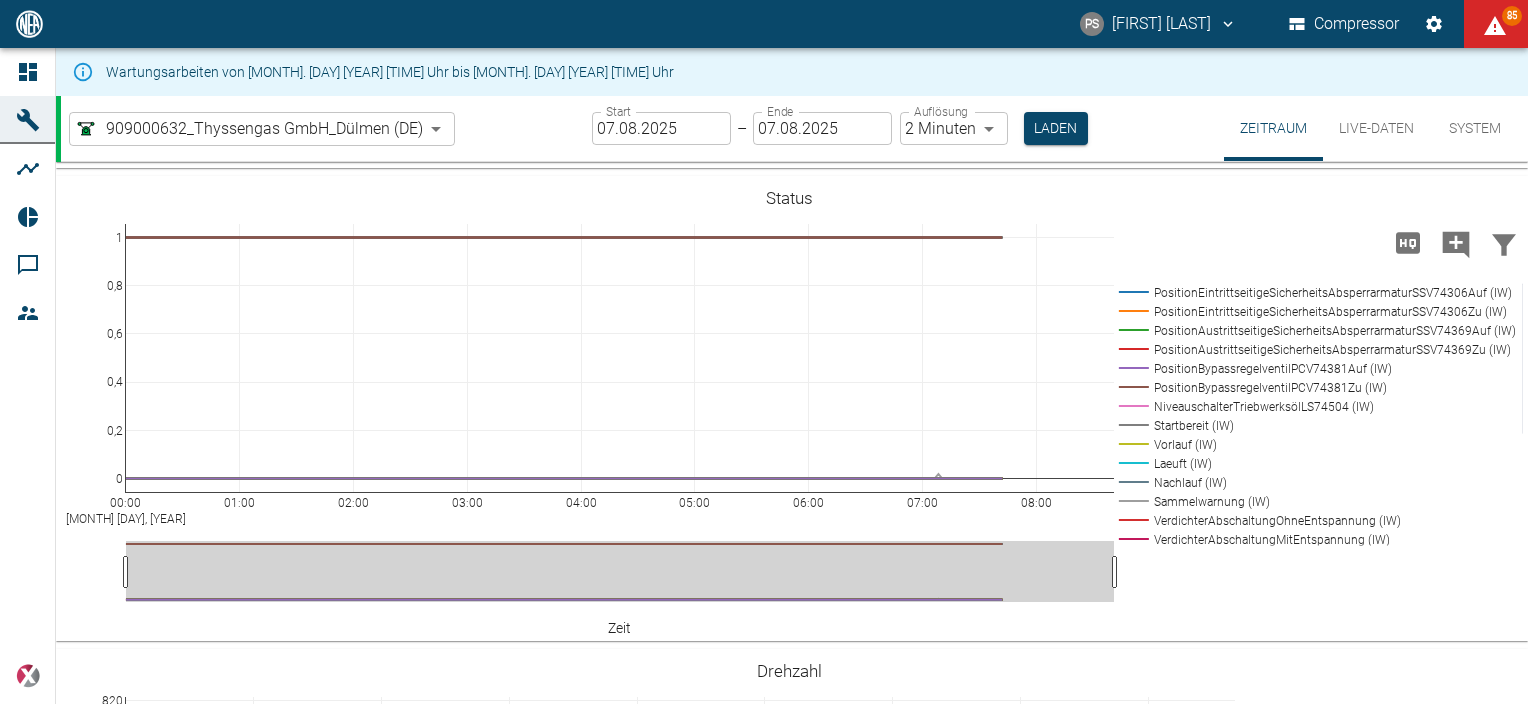 scroll, scrollTop: 1591, scrollLeft: 0, axis: vertical 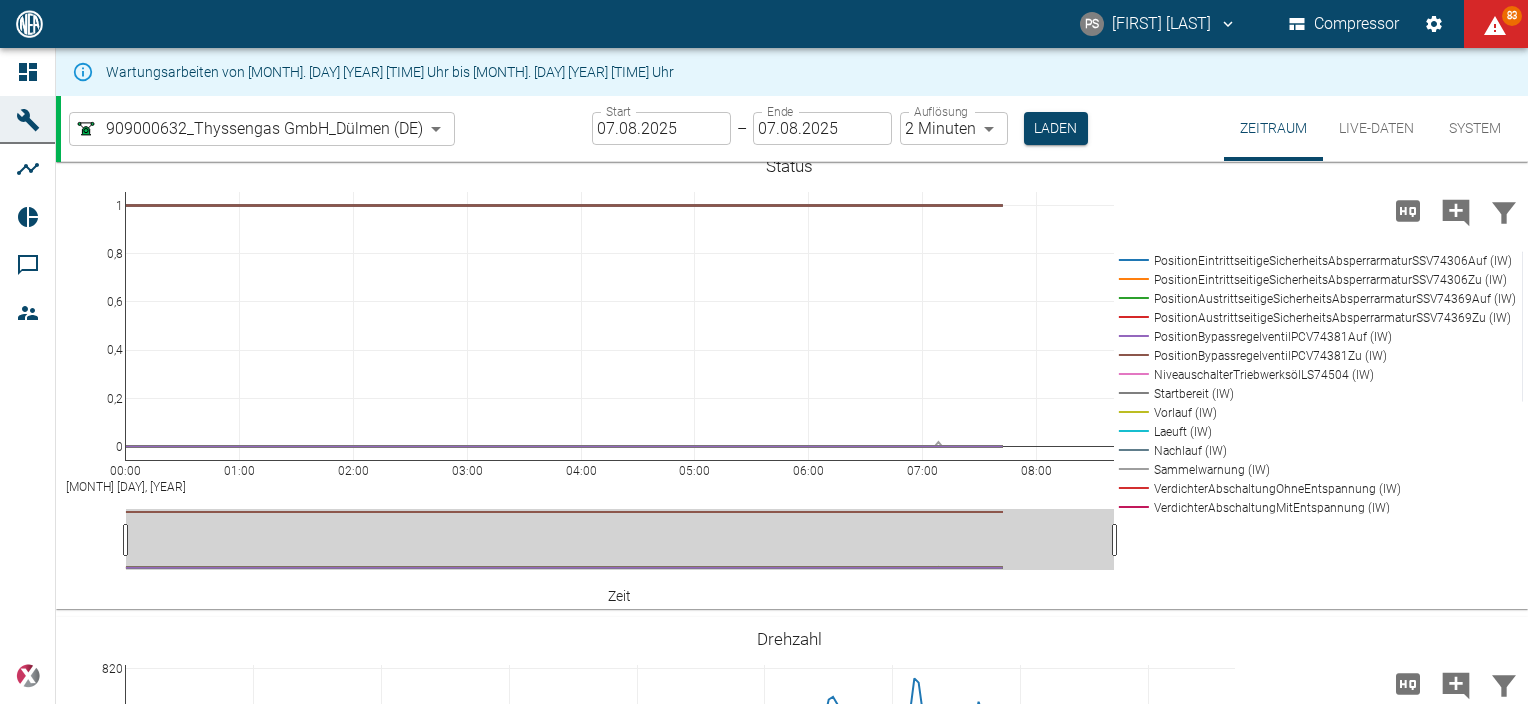 click 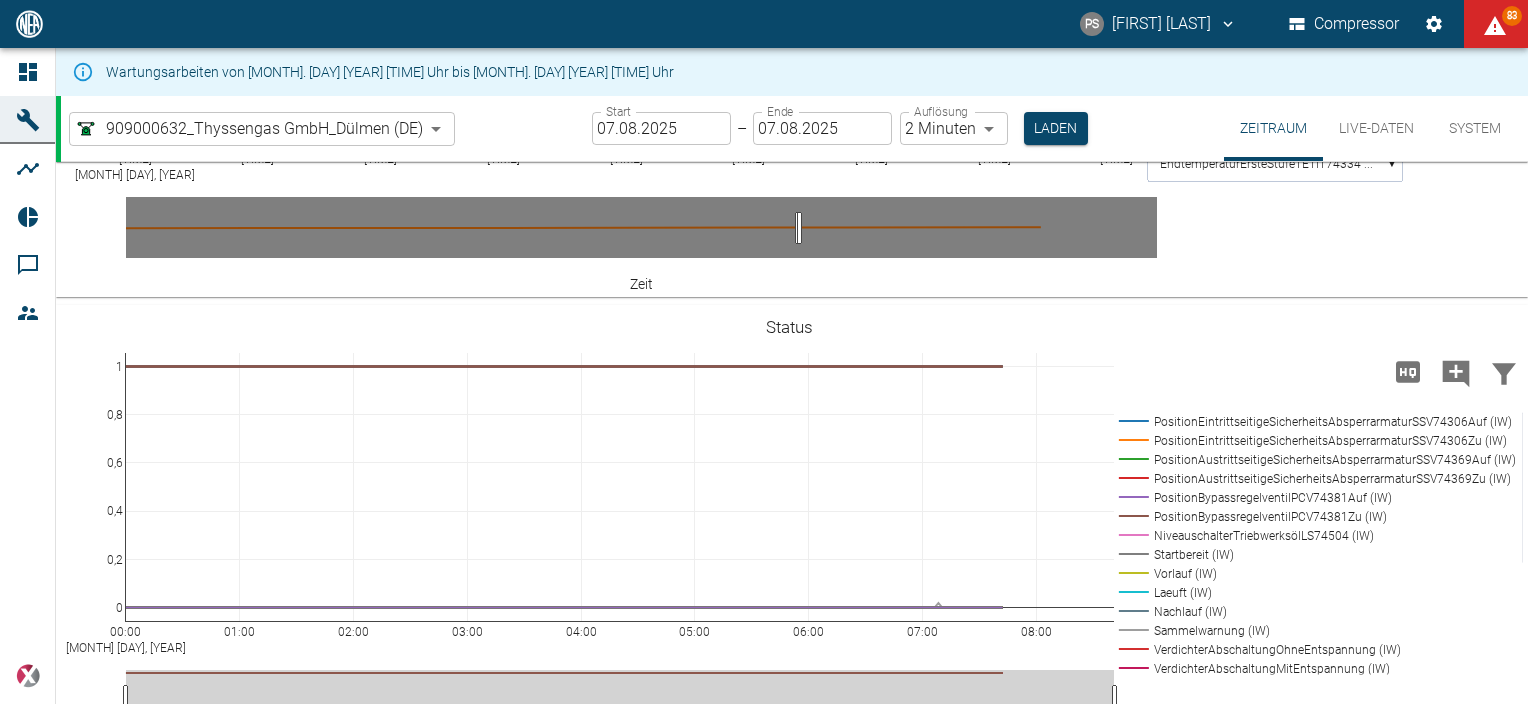 scroll, scrollTop: 1428, scrollLeft: 0, axis: vertical 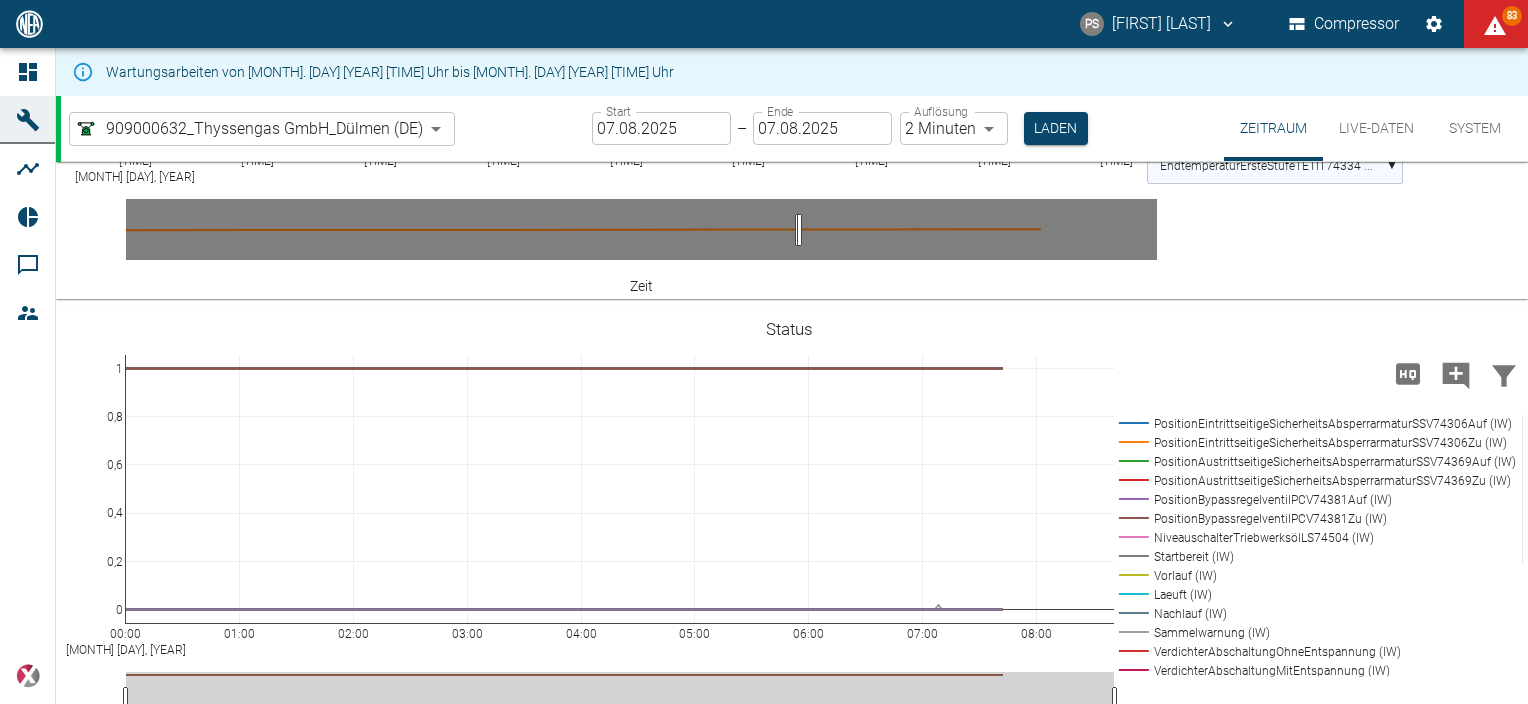 click on "EndtemperaturErsteStufeTETIT74334 ..." 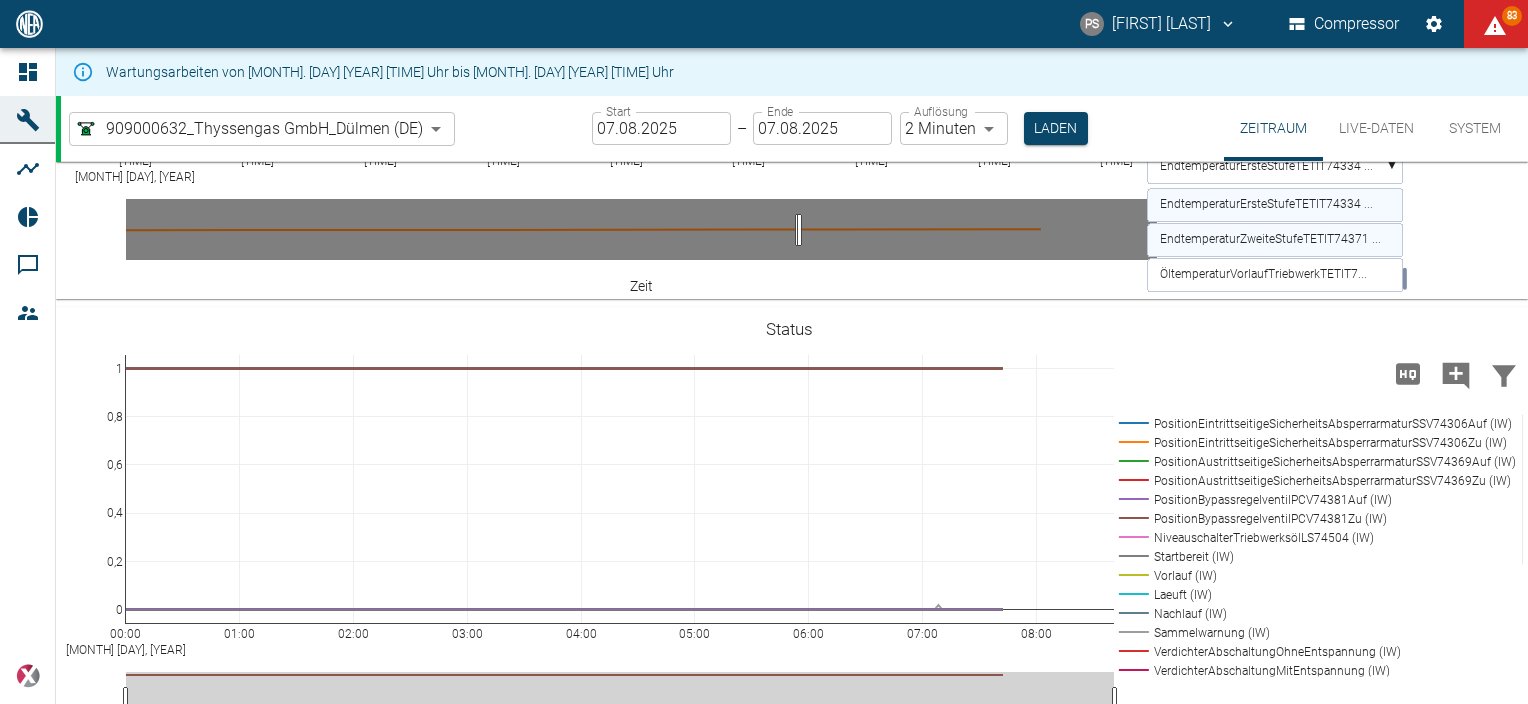 click 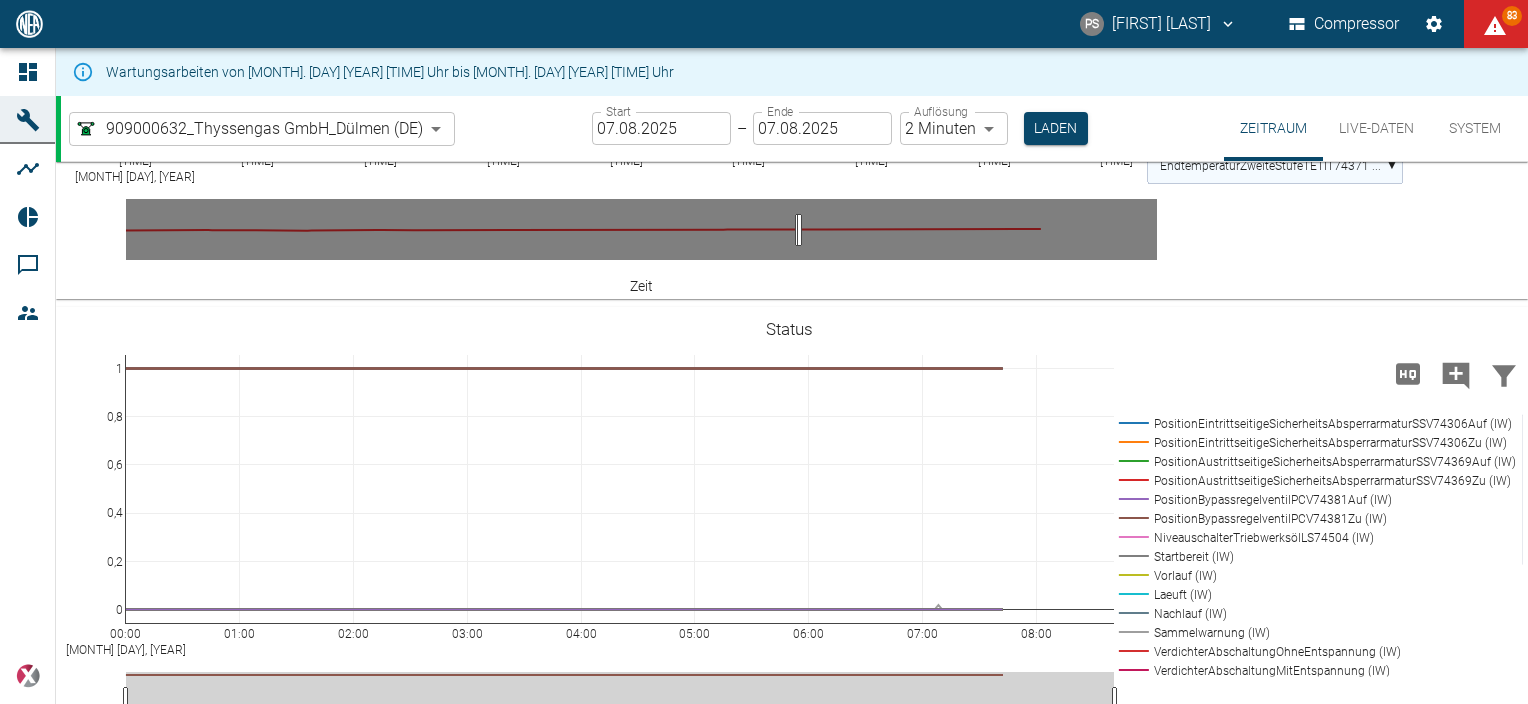 click on "EndtemperaturZweiteStufeTETIT74371 ..." 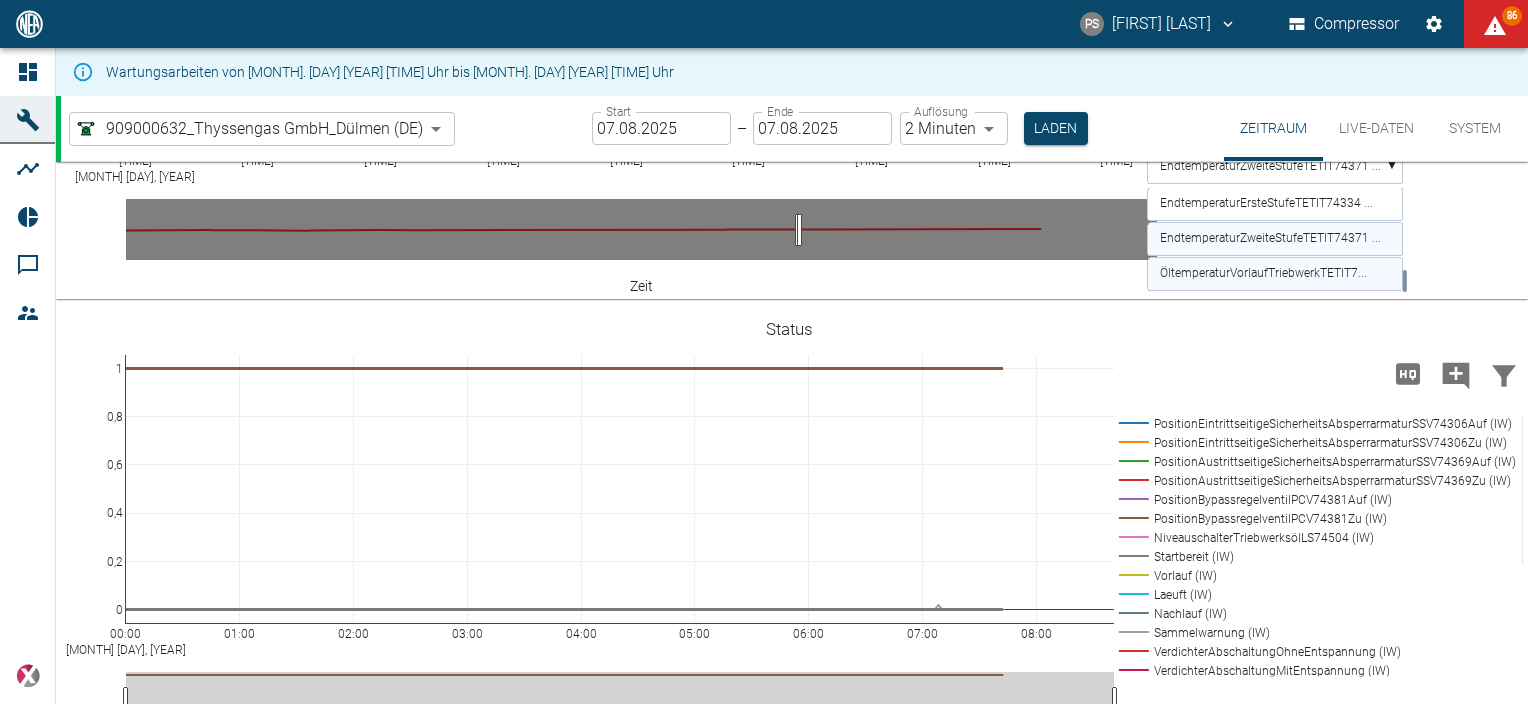 click on "ÖltemperaturVorlaufTriebwerkTETIT7..." 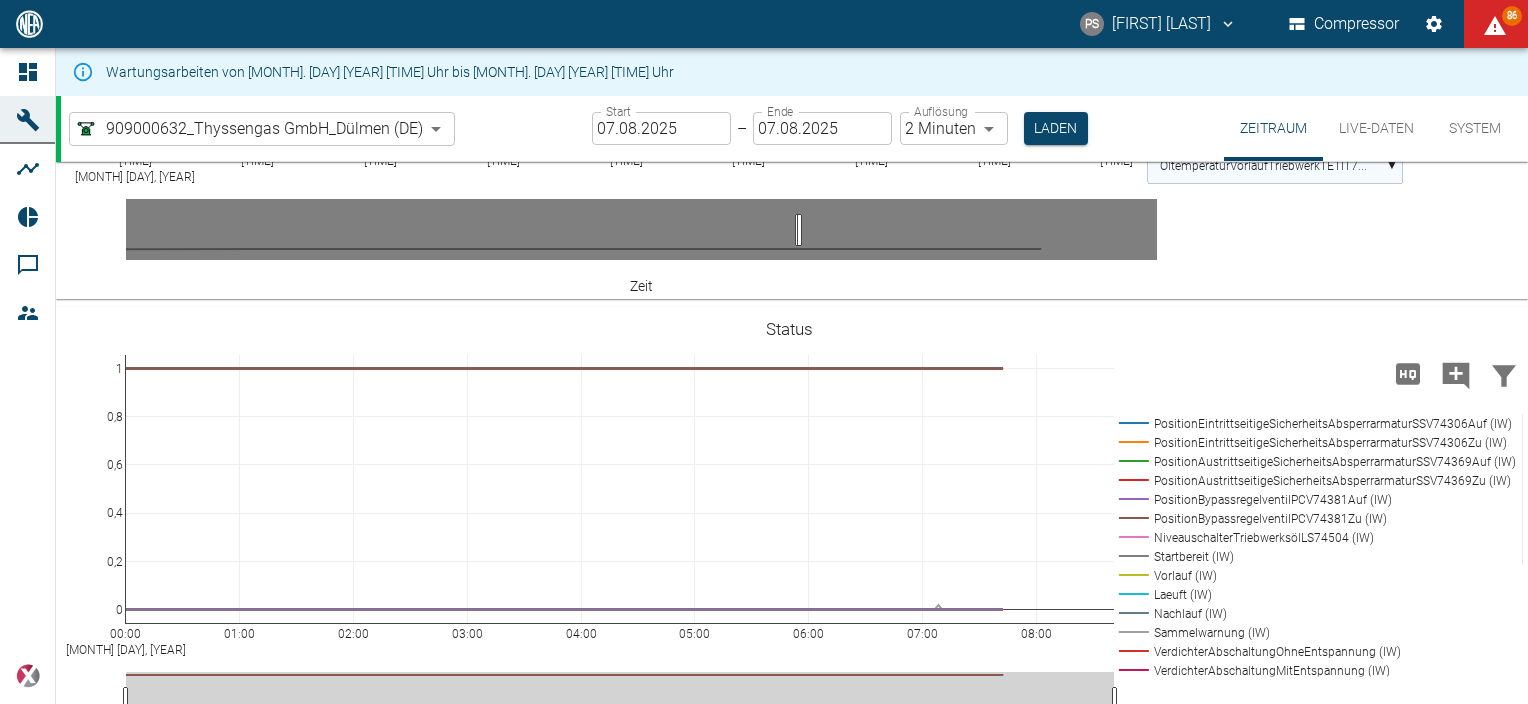 click on "ÖltemperaturVorlaufTriebwerkTETIT7..." 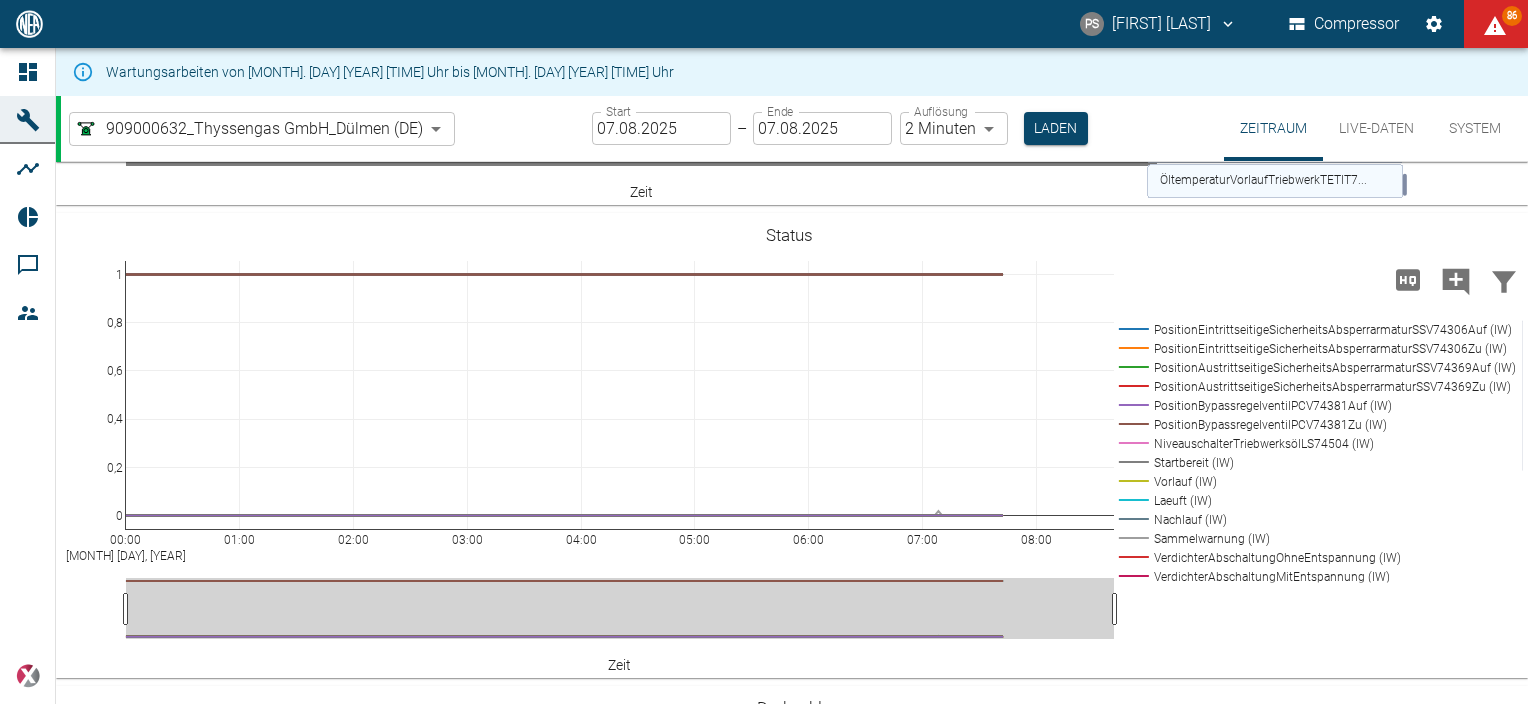 scroll, scrollTop: 1523, scrollLeft: 0, axis: vertical 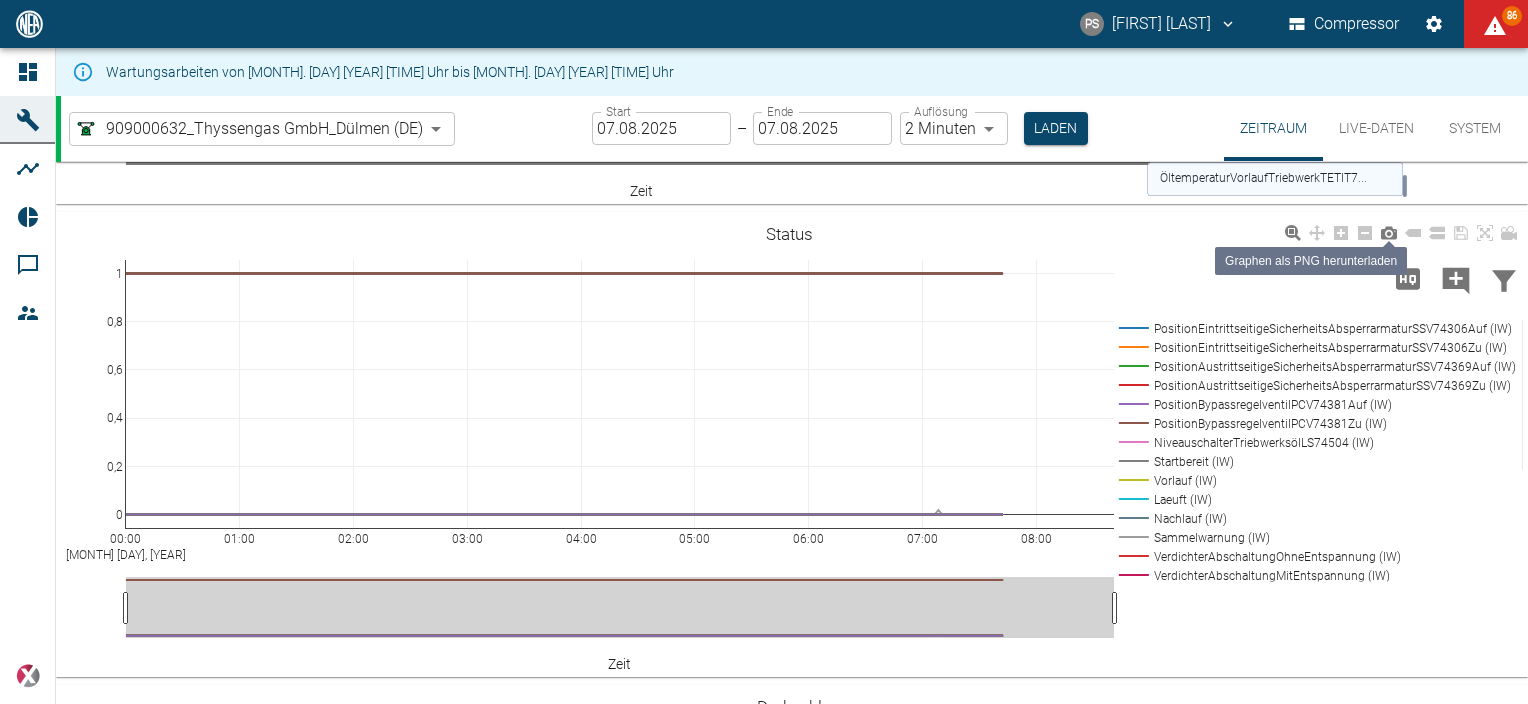 drag, startPoint x: 1406, startPoint y: 503, endPoint x: 1391, endPoint y: 543, distance: 42.72002 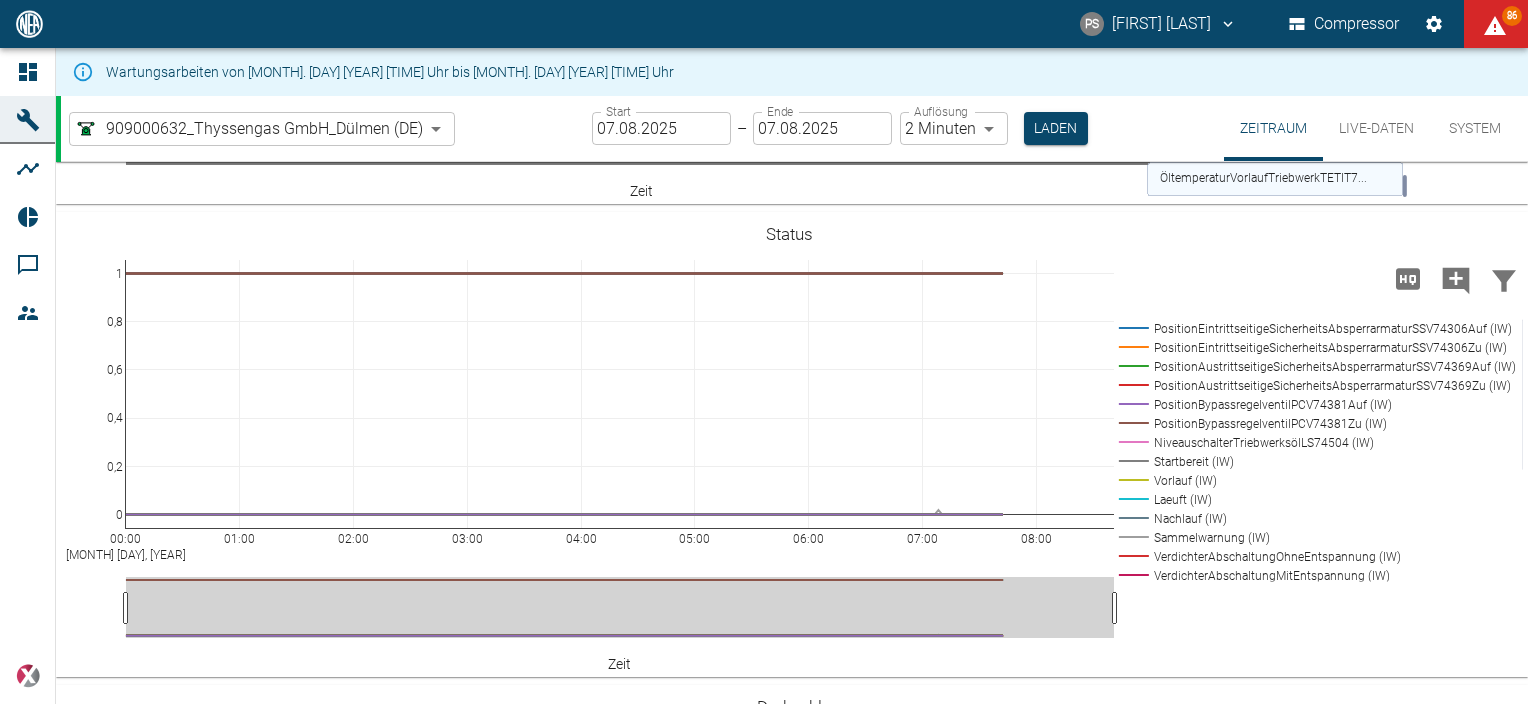 click on "ÖltemperaturVorlaufTriebwerkTETIT7..." 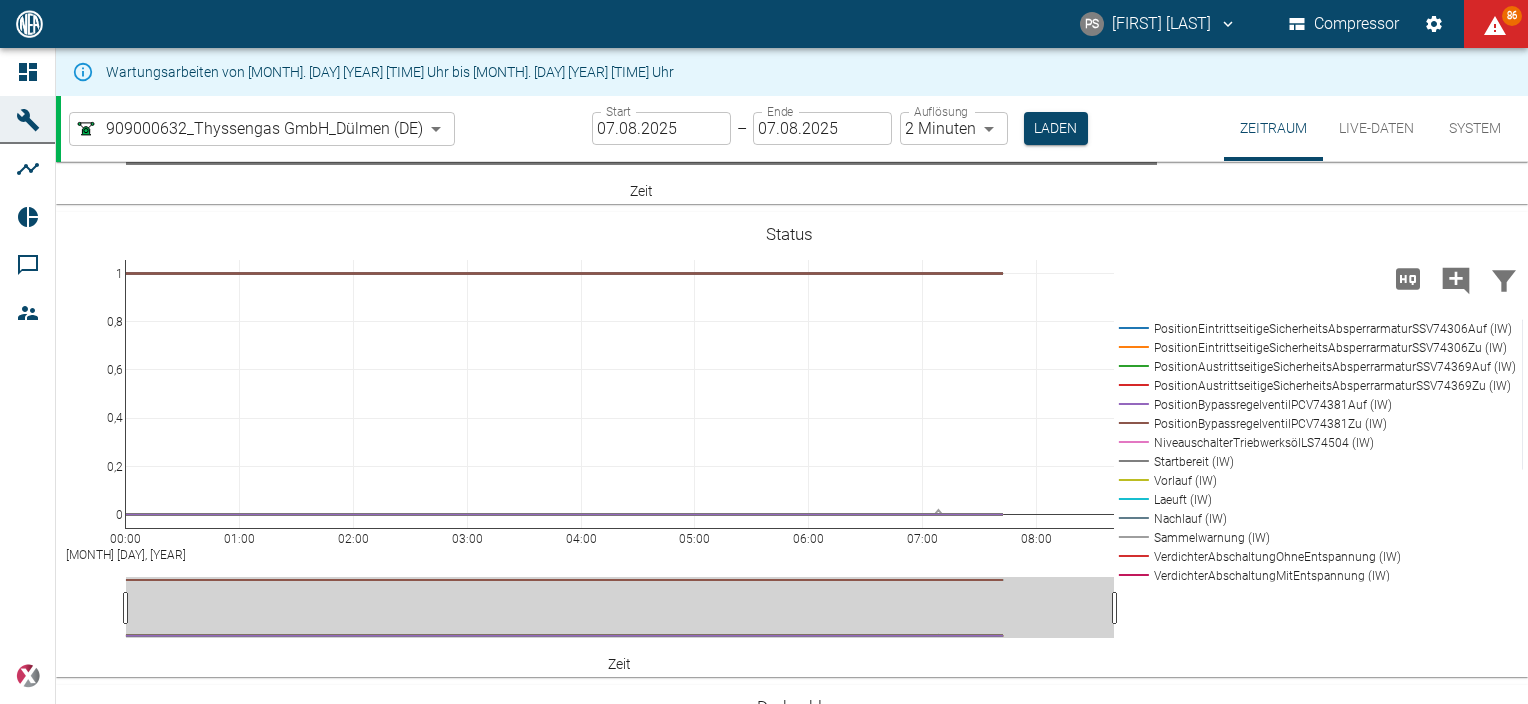 drag, startPoint x: 1397, startPoint y: 373, endPoint x: 1380, endPoint y: 388, distance: 22.671568 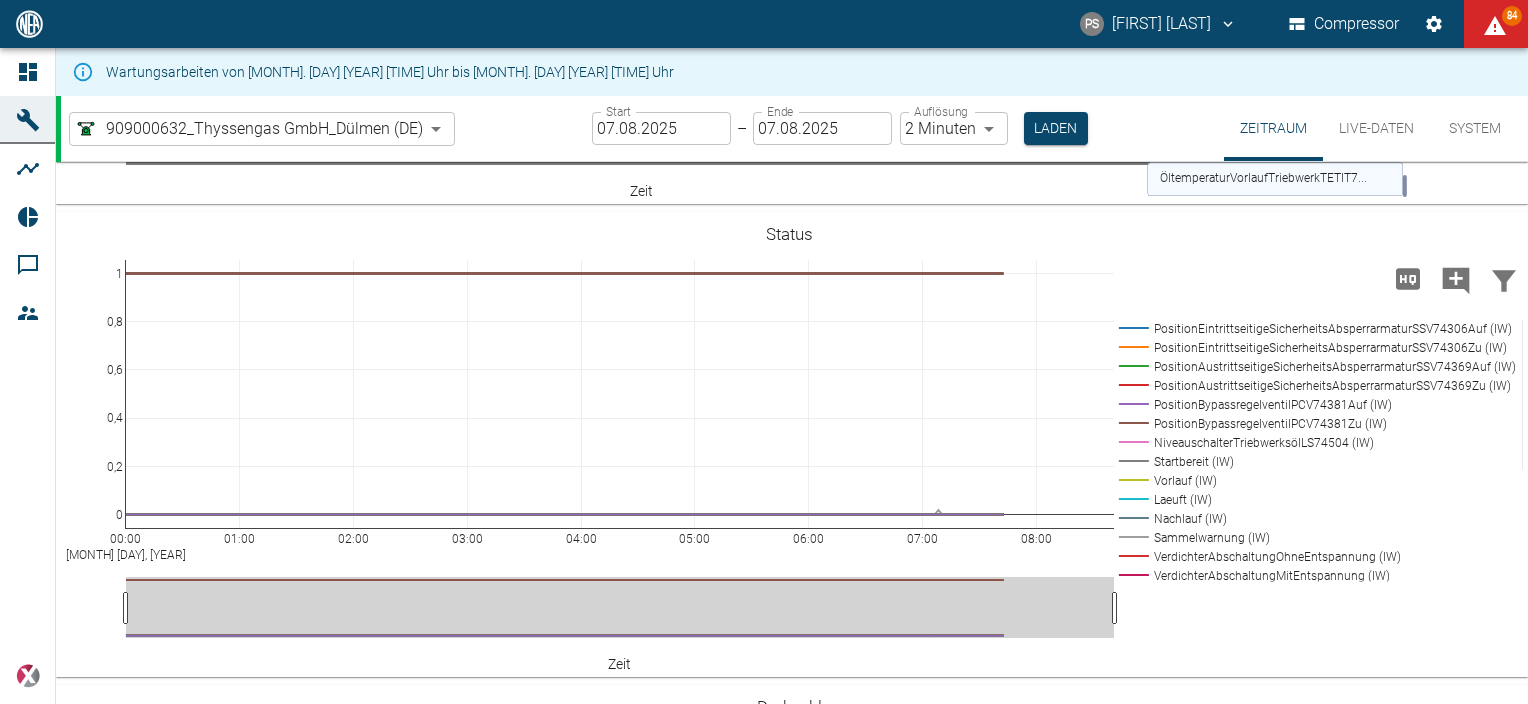 click on "EndtemperaturErsteStufeTETIT74334 ..." 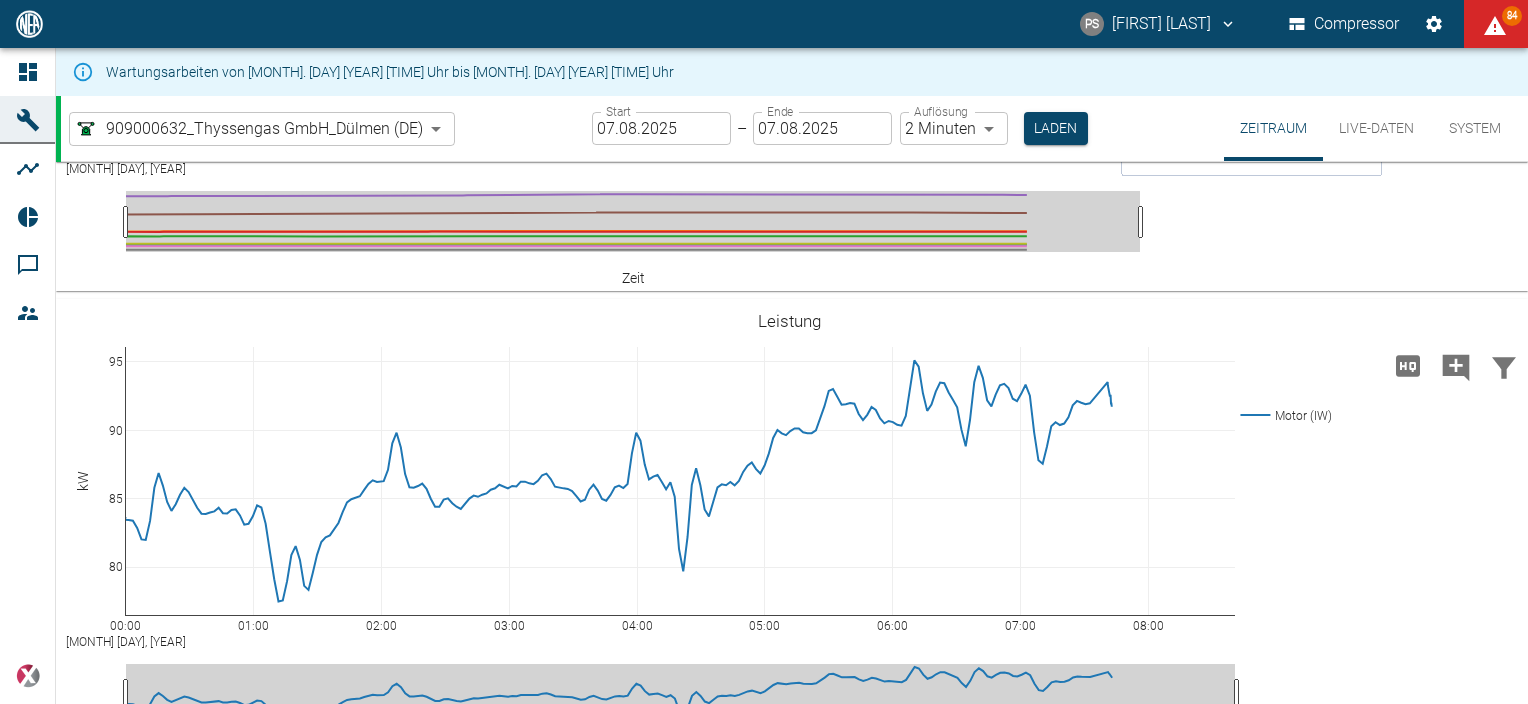 scroll, scrollTop: 2848, scrollLeft: 0, axis: vertical 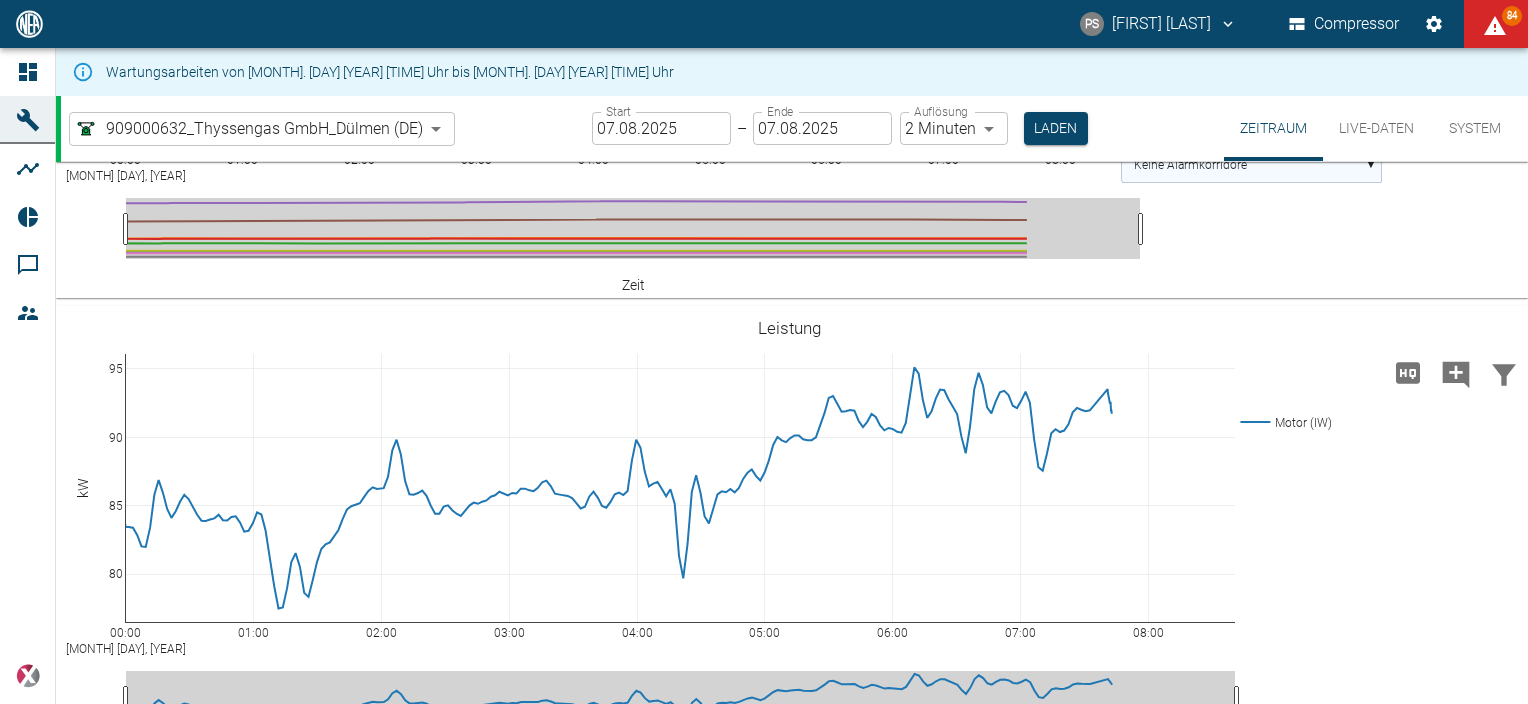 click on "Keine Alarmkorridore" 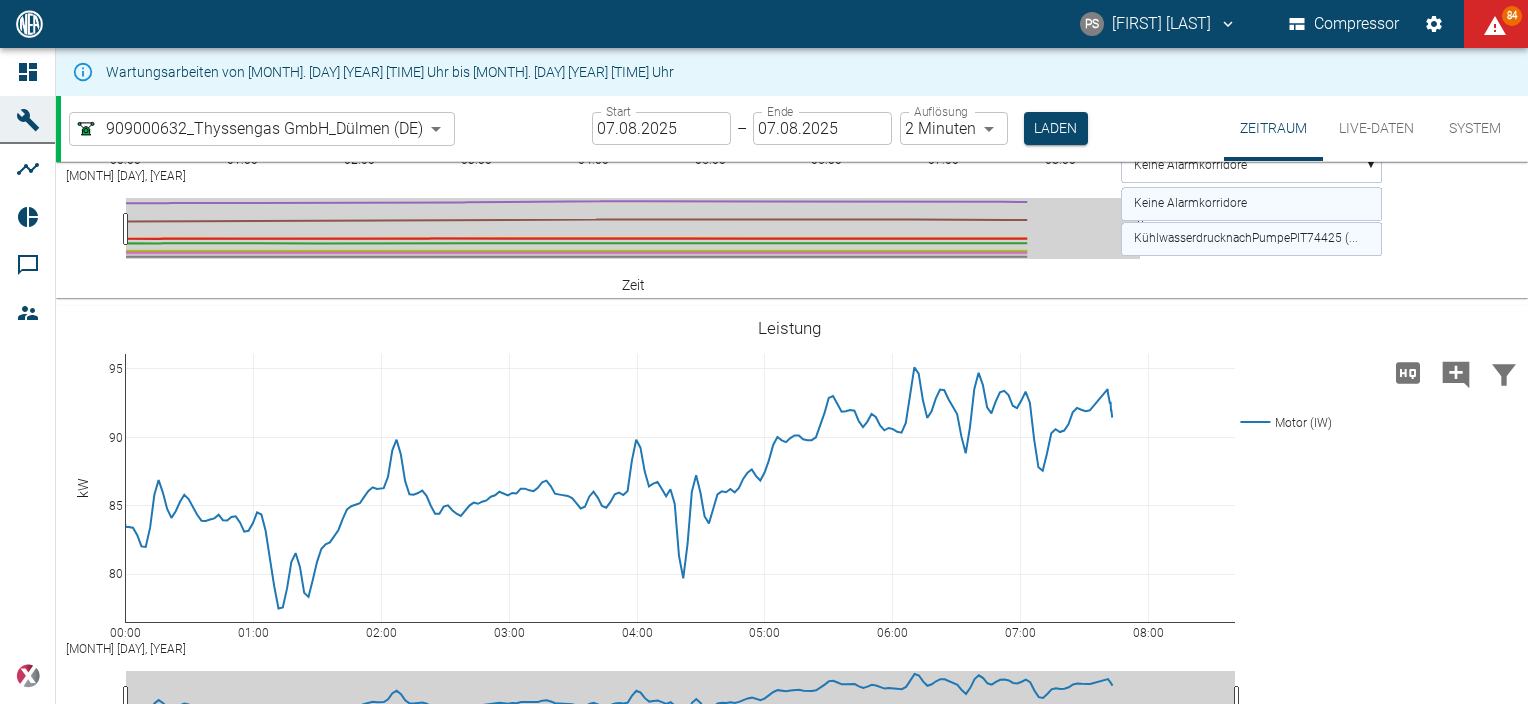 scroll, scrollTop: 2880, scrollLeft: 0, axis: vertical 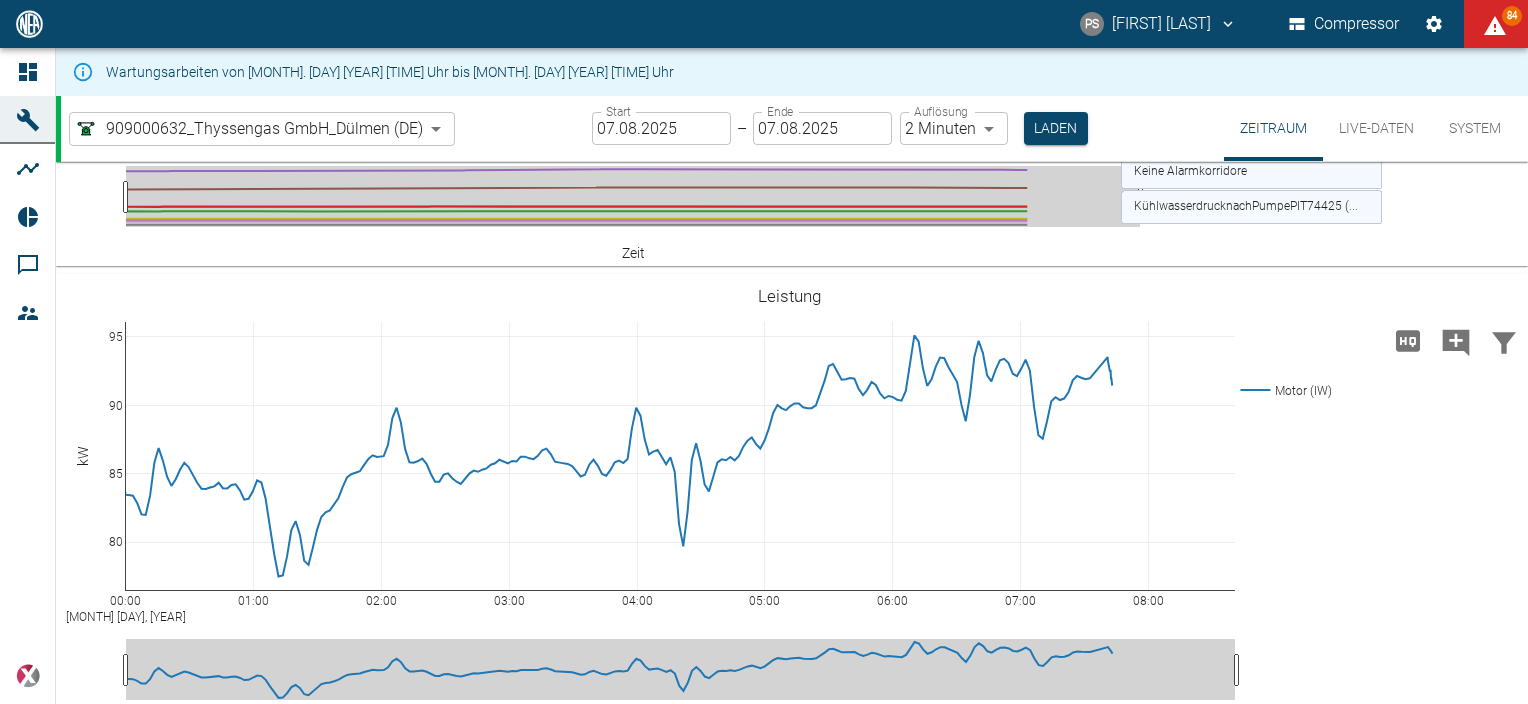 click 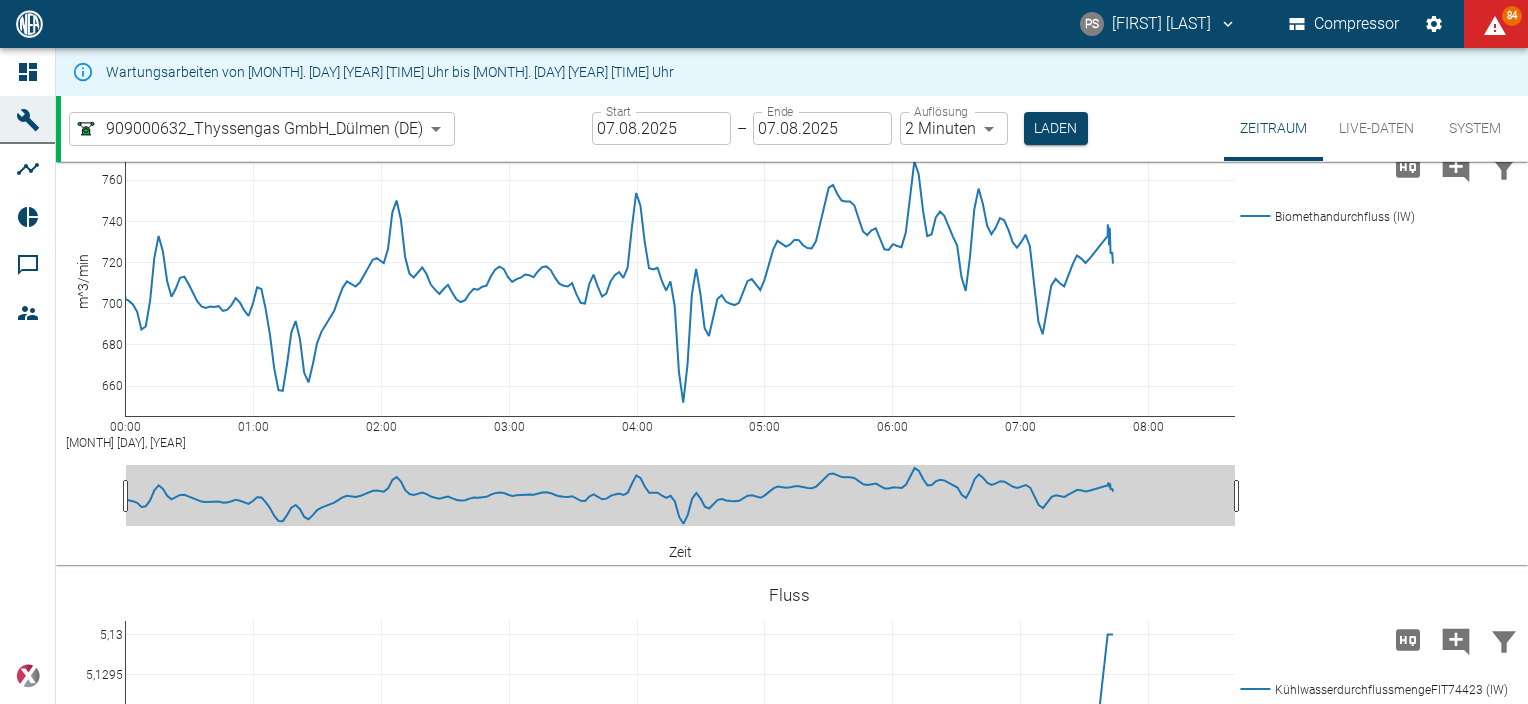 scroll, scrollTop: 5104, scrollLeft: 0, axis: vertical 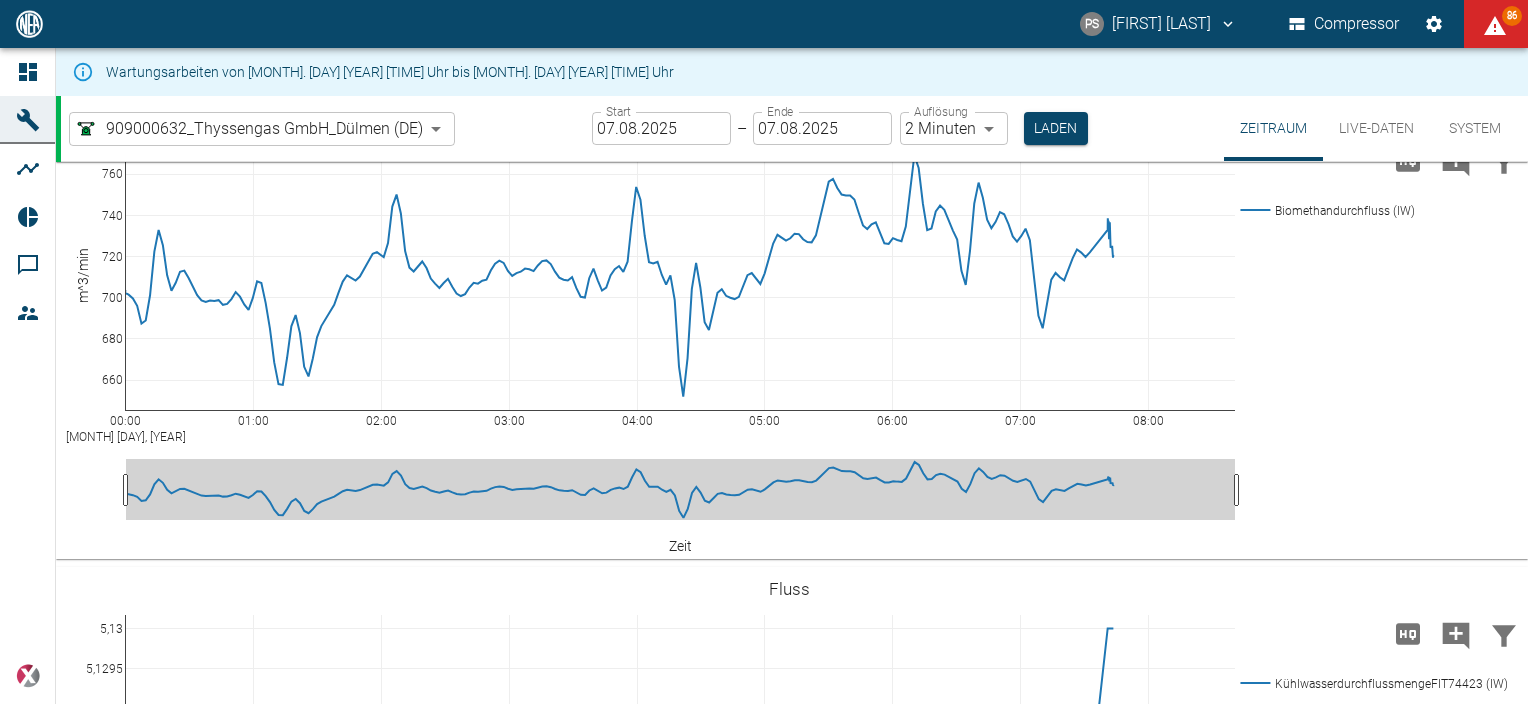 click 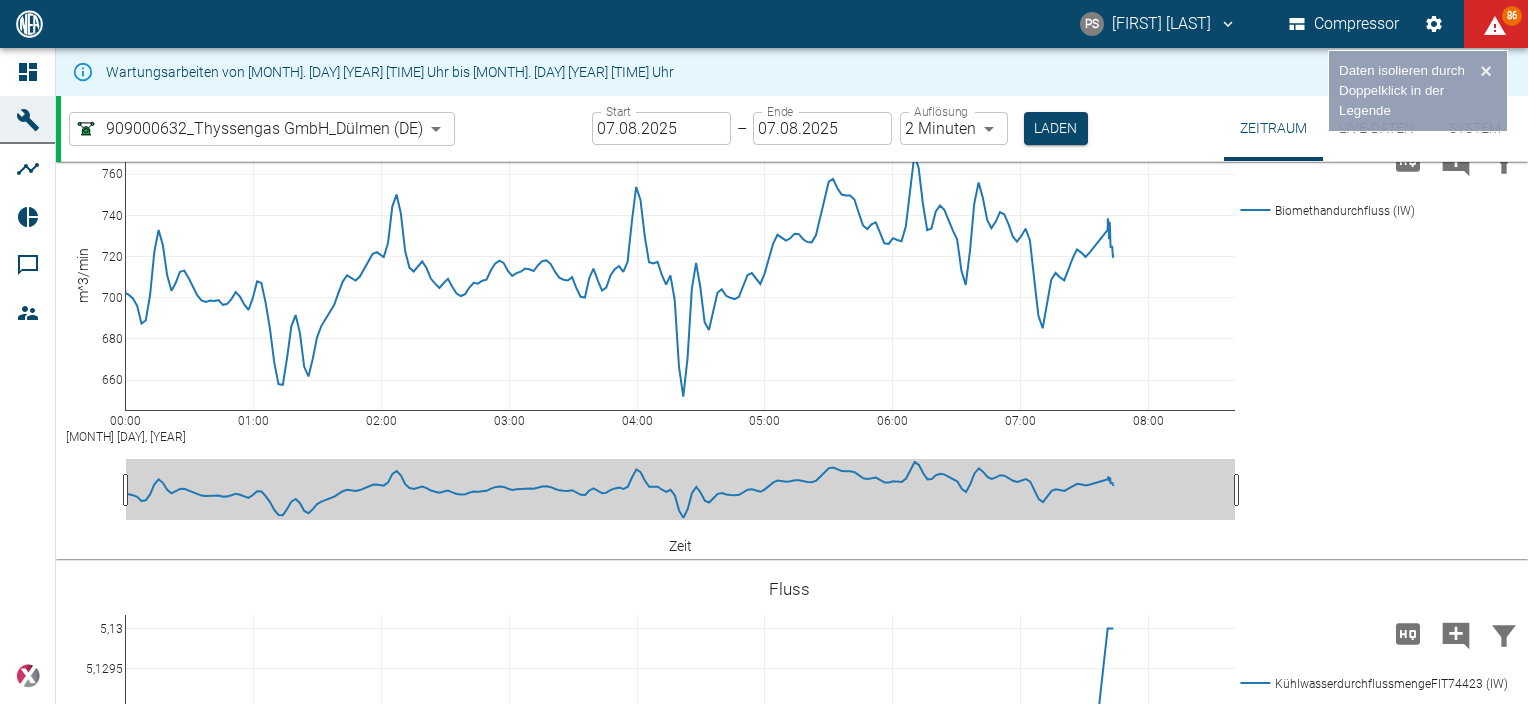 click 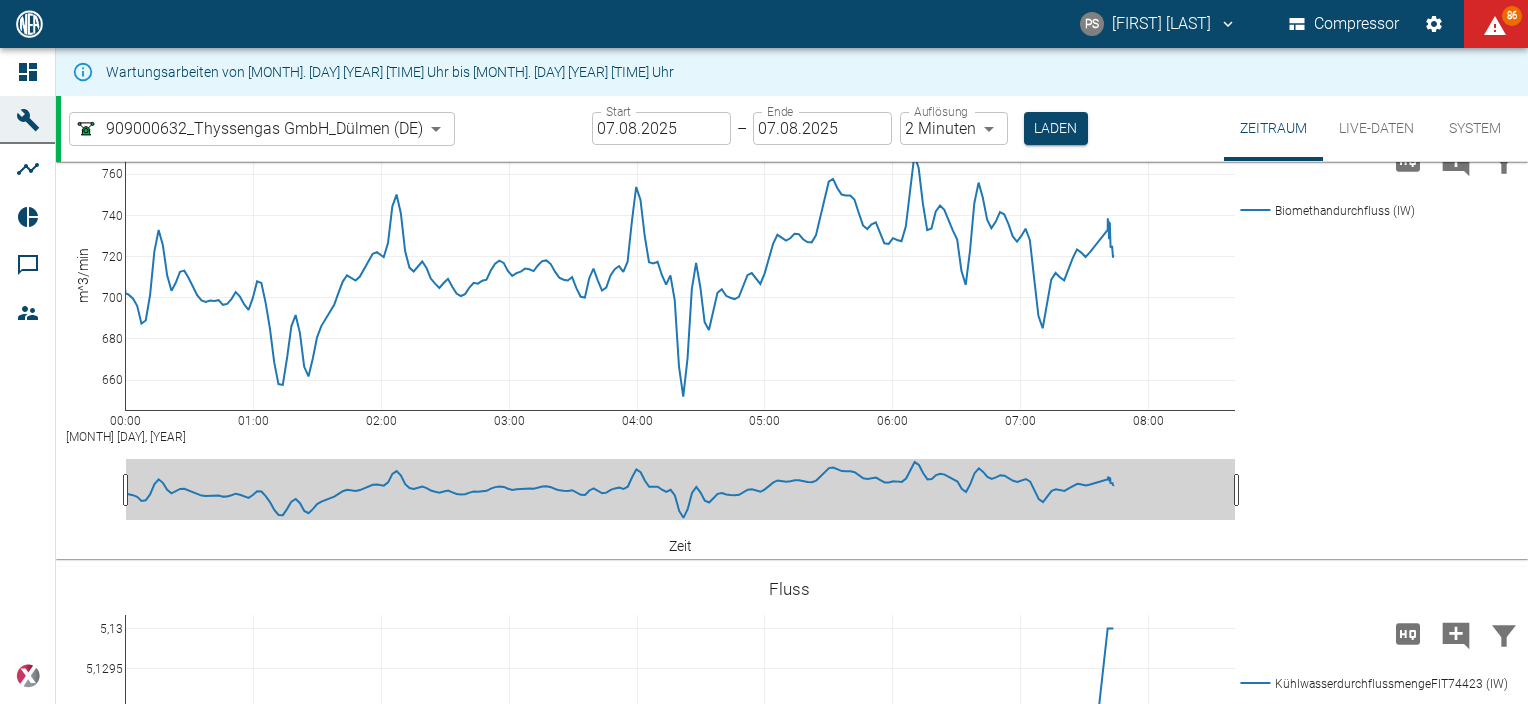 click 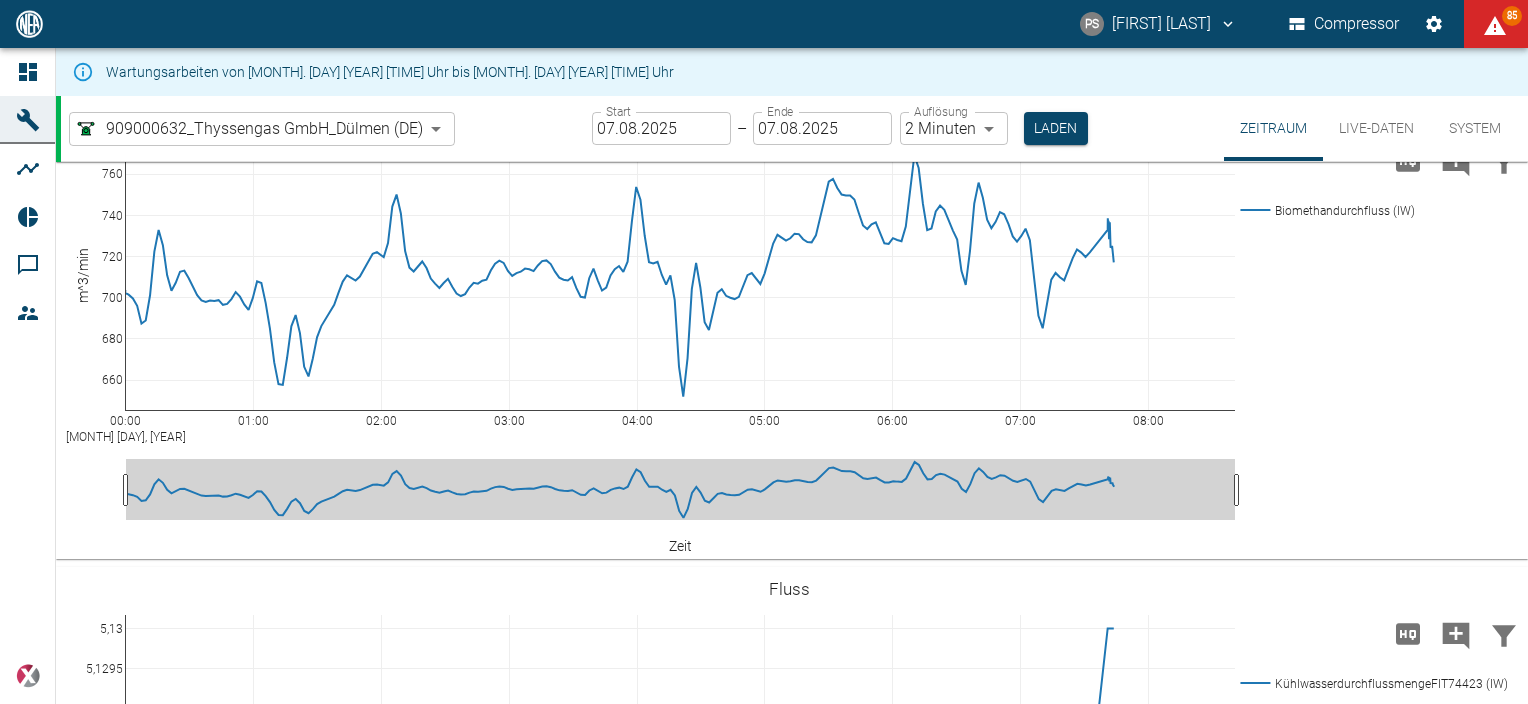 click 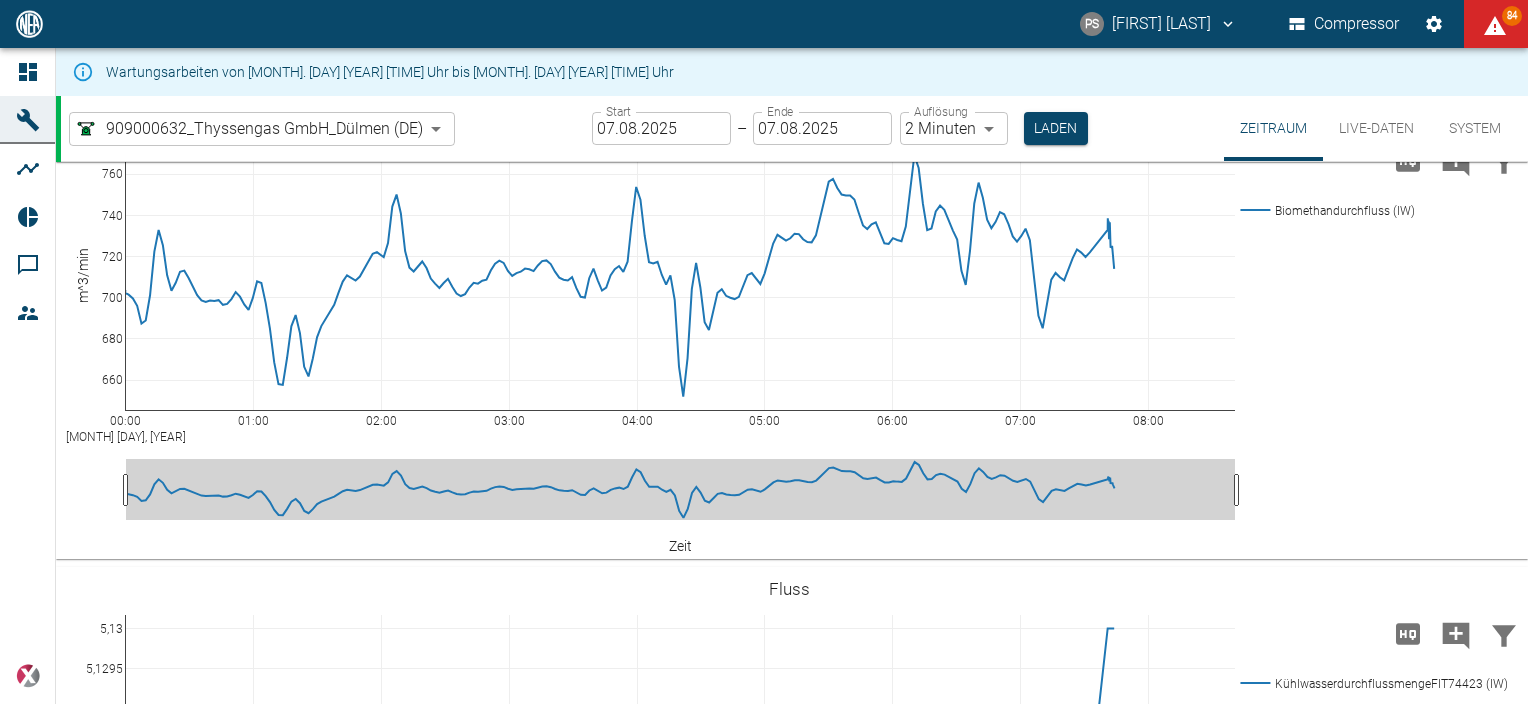 click 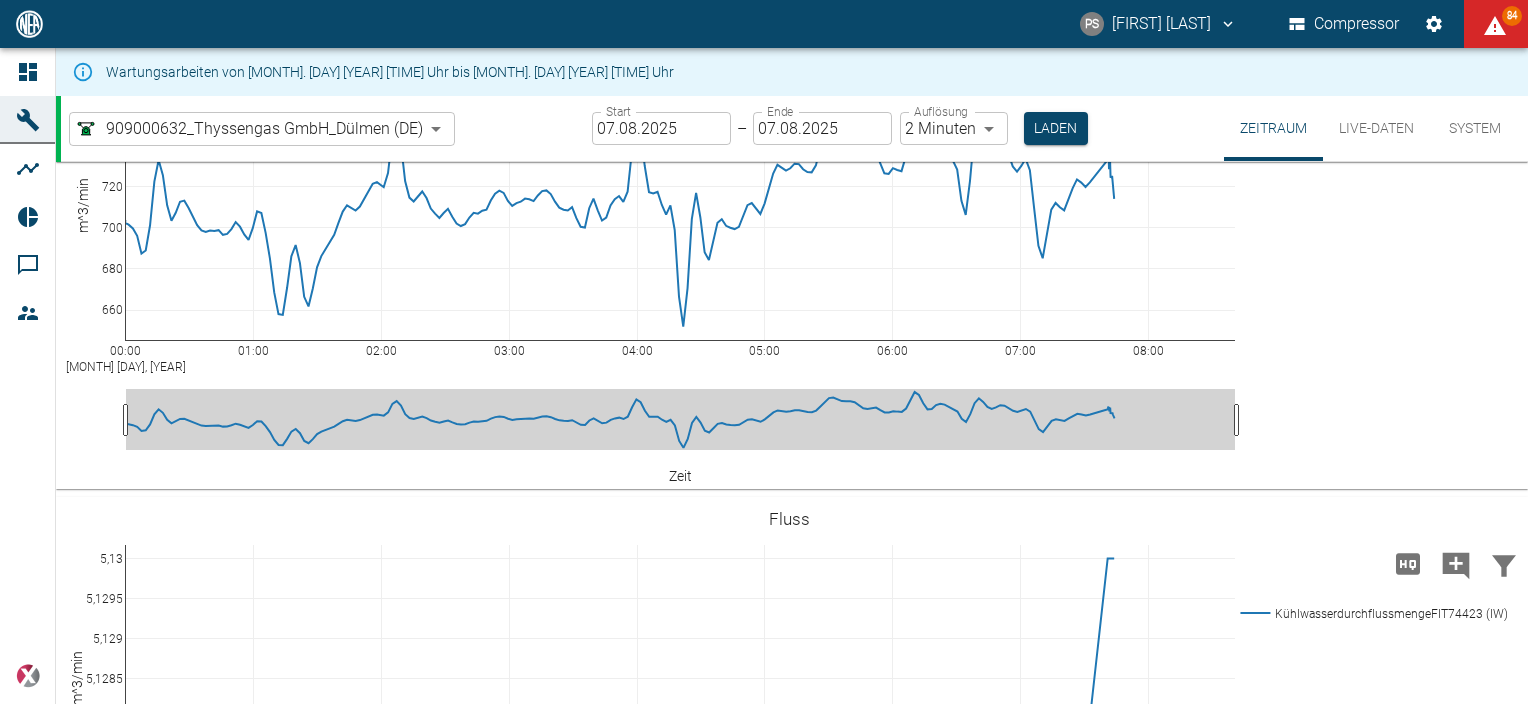 scroll, scrollTop: 5175, scrollLeft: 0, axis: vertical 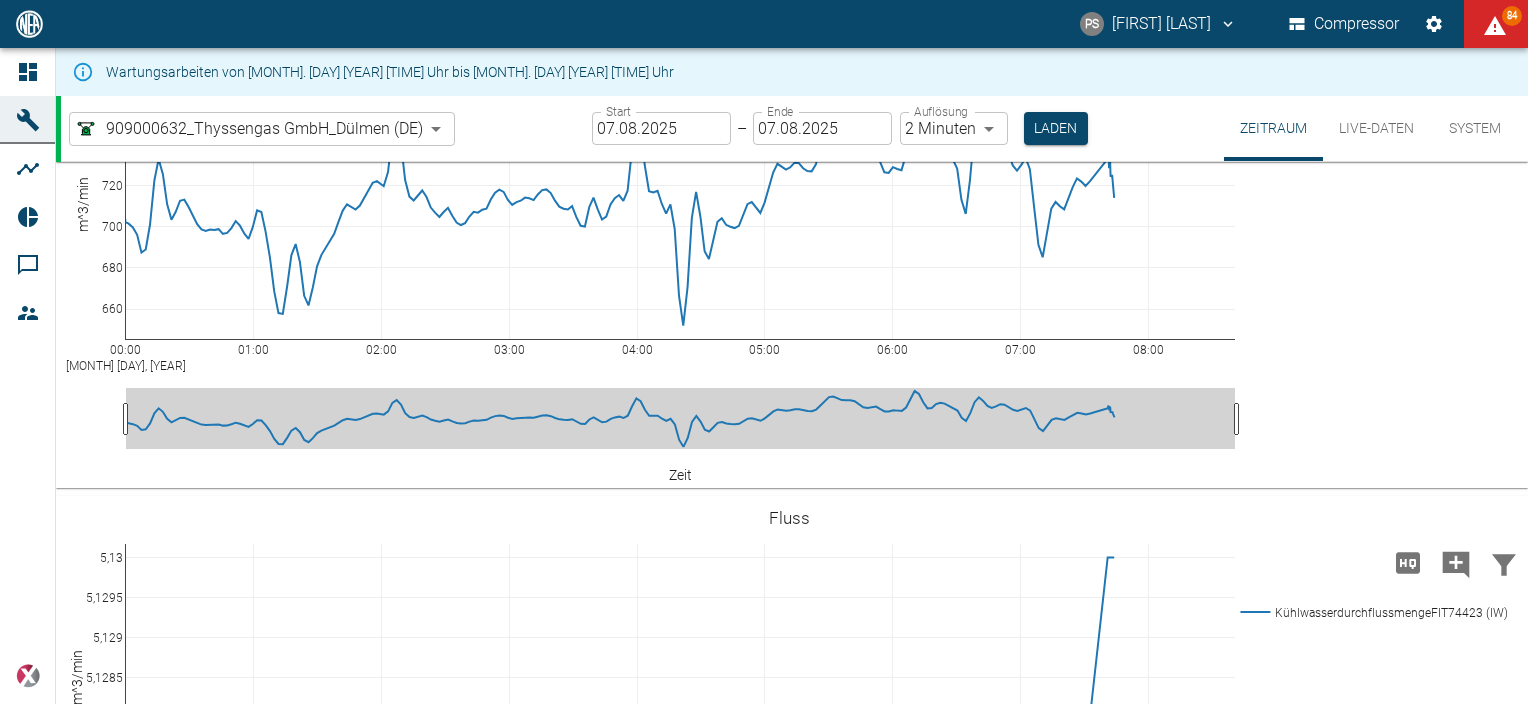 click 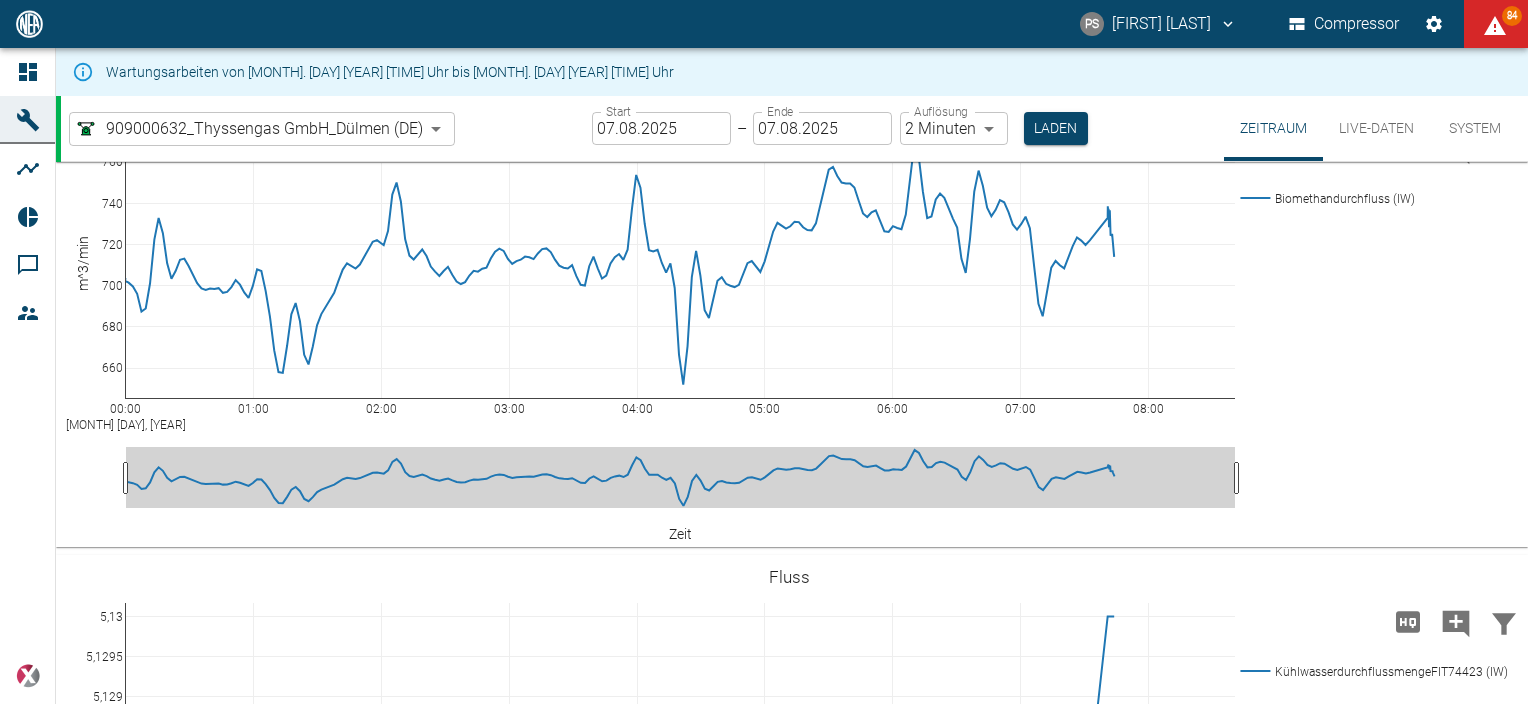 scroll, scrollTop: 5115, scrollLeft: 0, axis: vertical 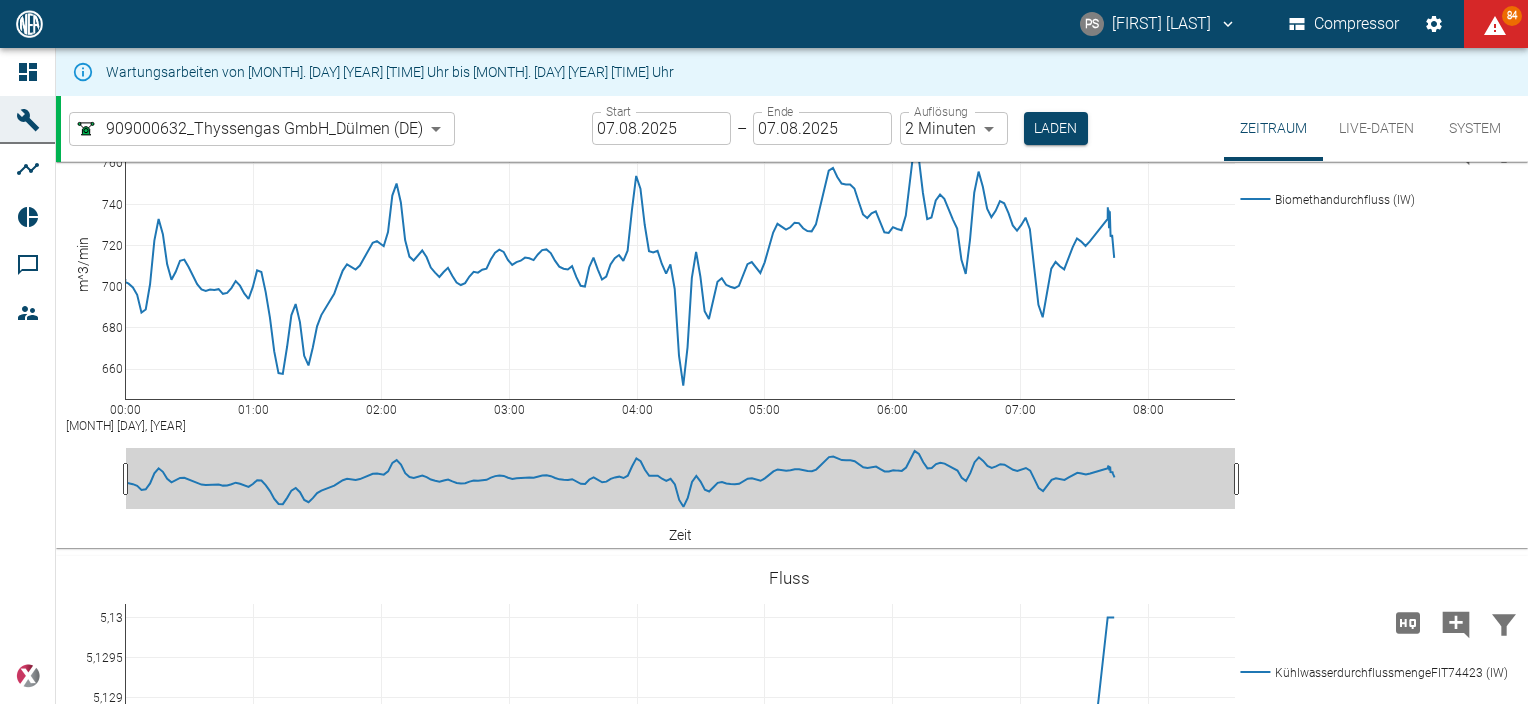 click 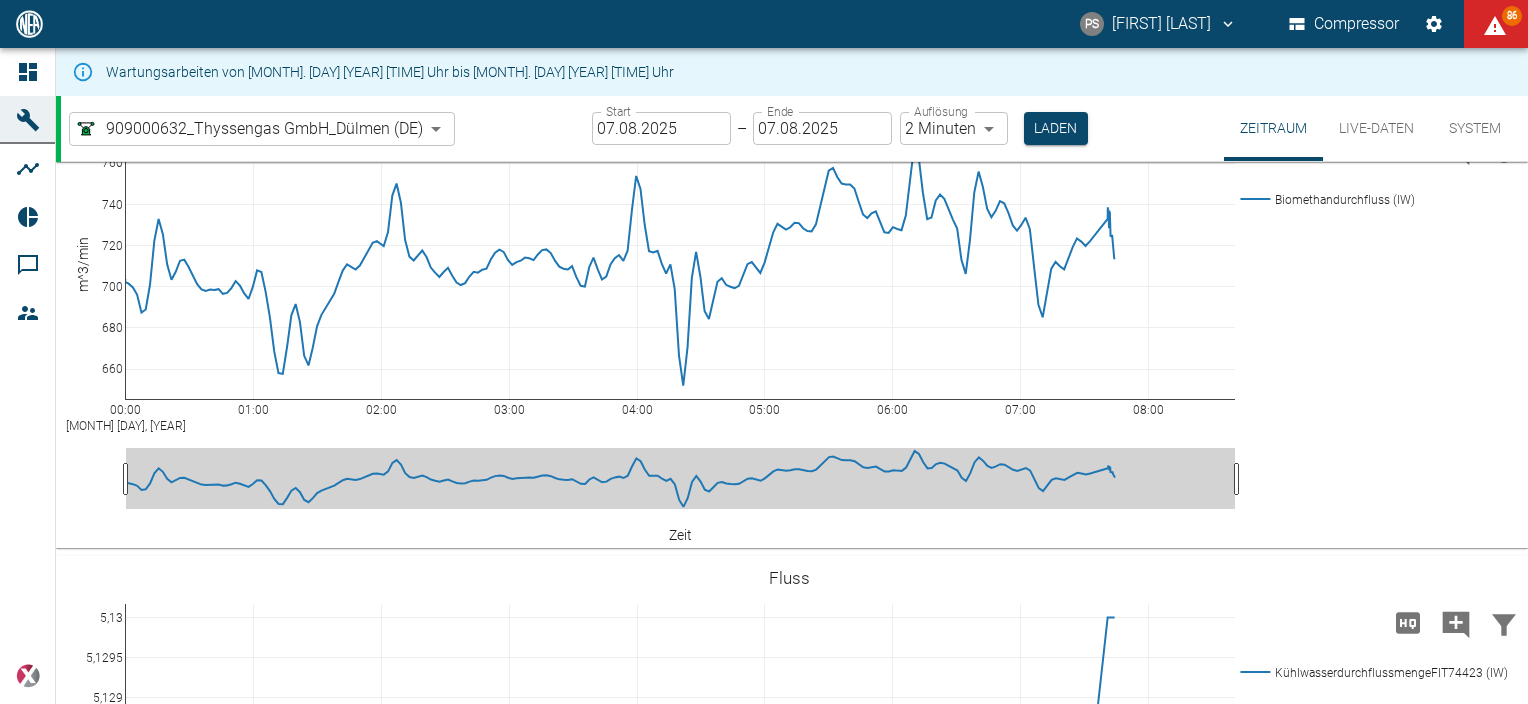 click 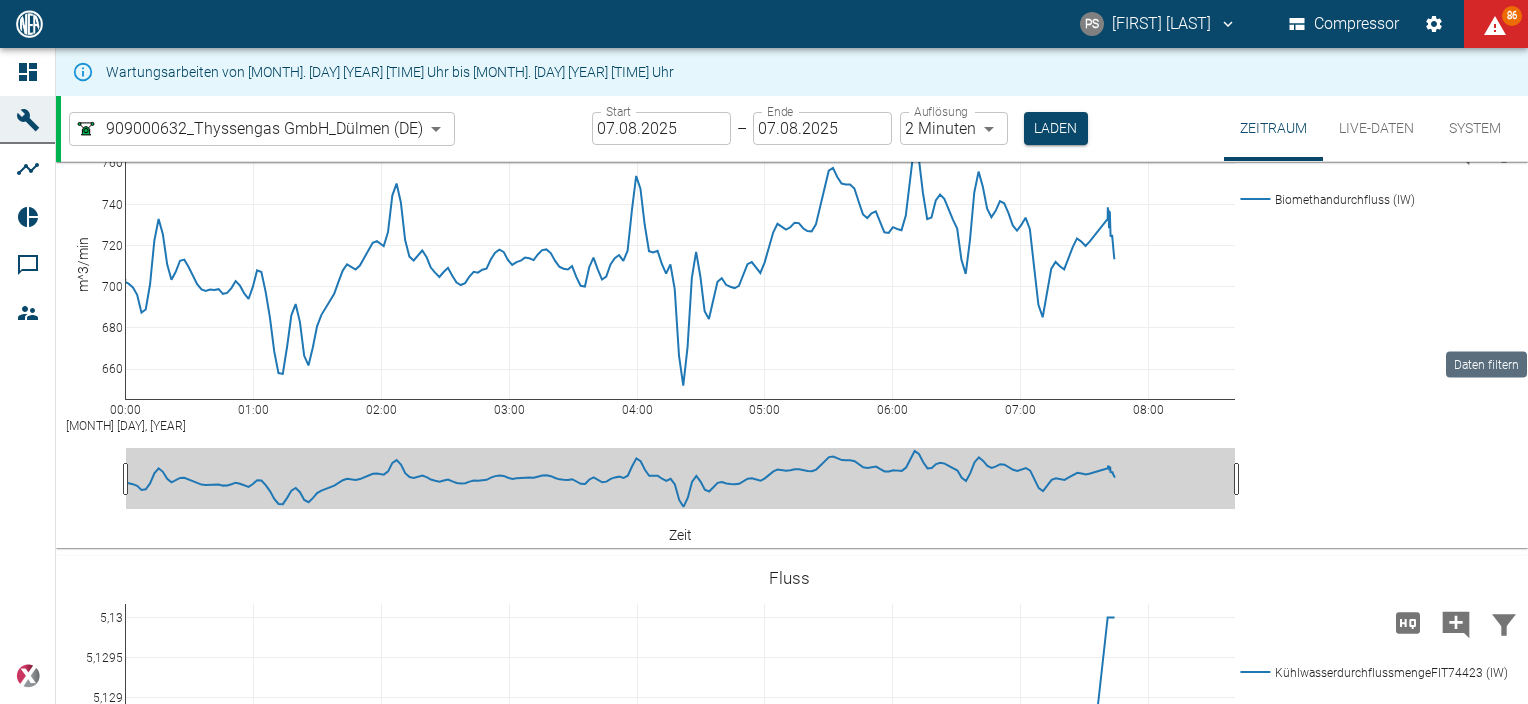 click 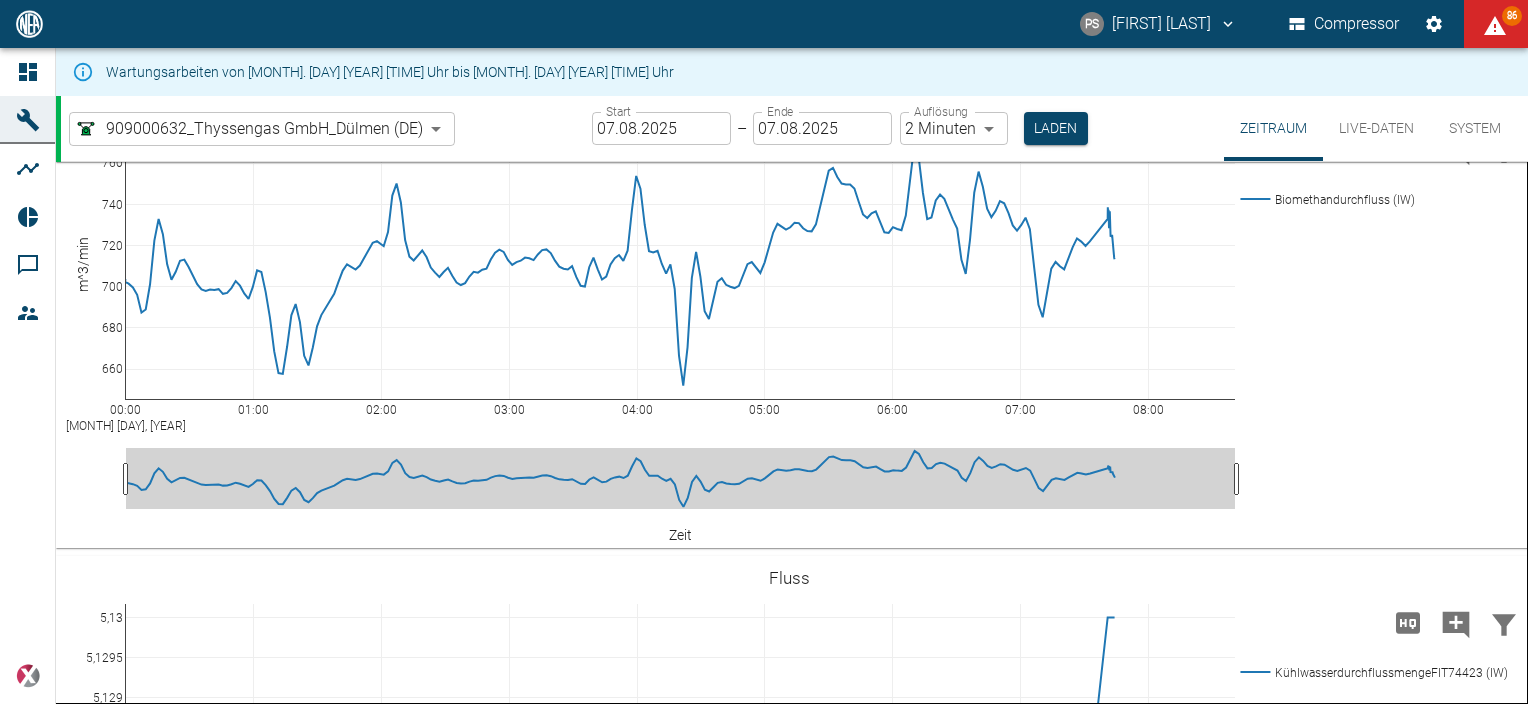 click on "Zurücksetzen" at bounding box center (55, 2324) 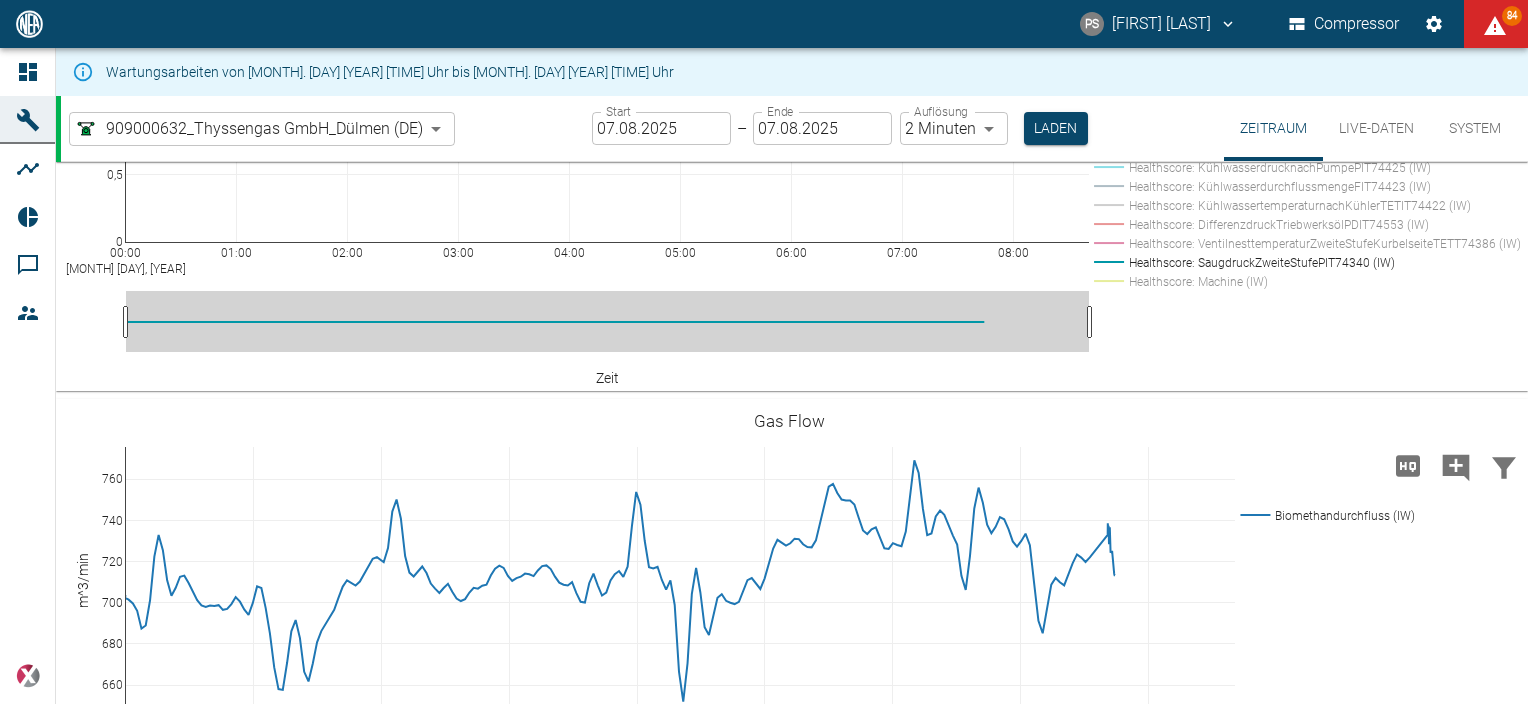 scroll, scrollTop: 4946, scrollLeft: 0, axis: vertical 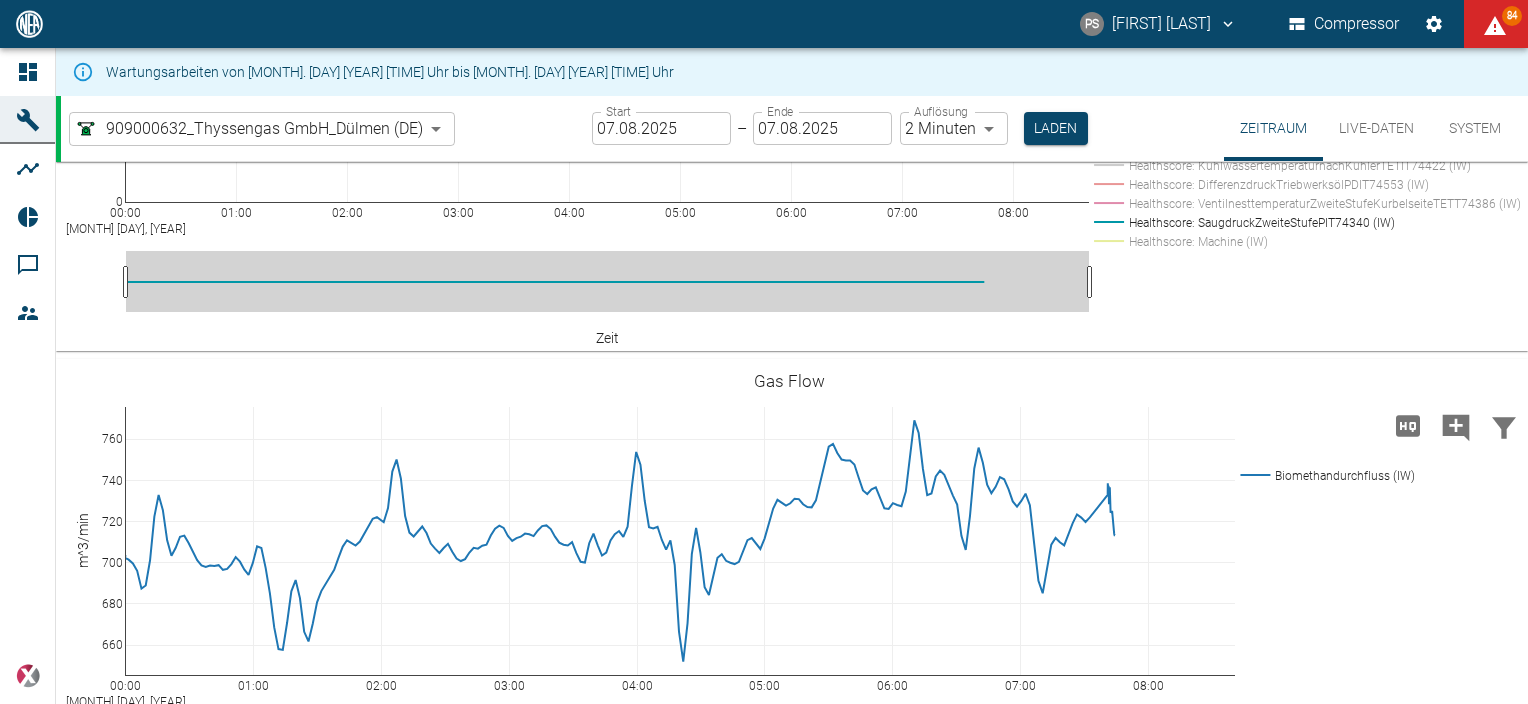 click 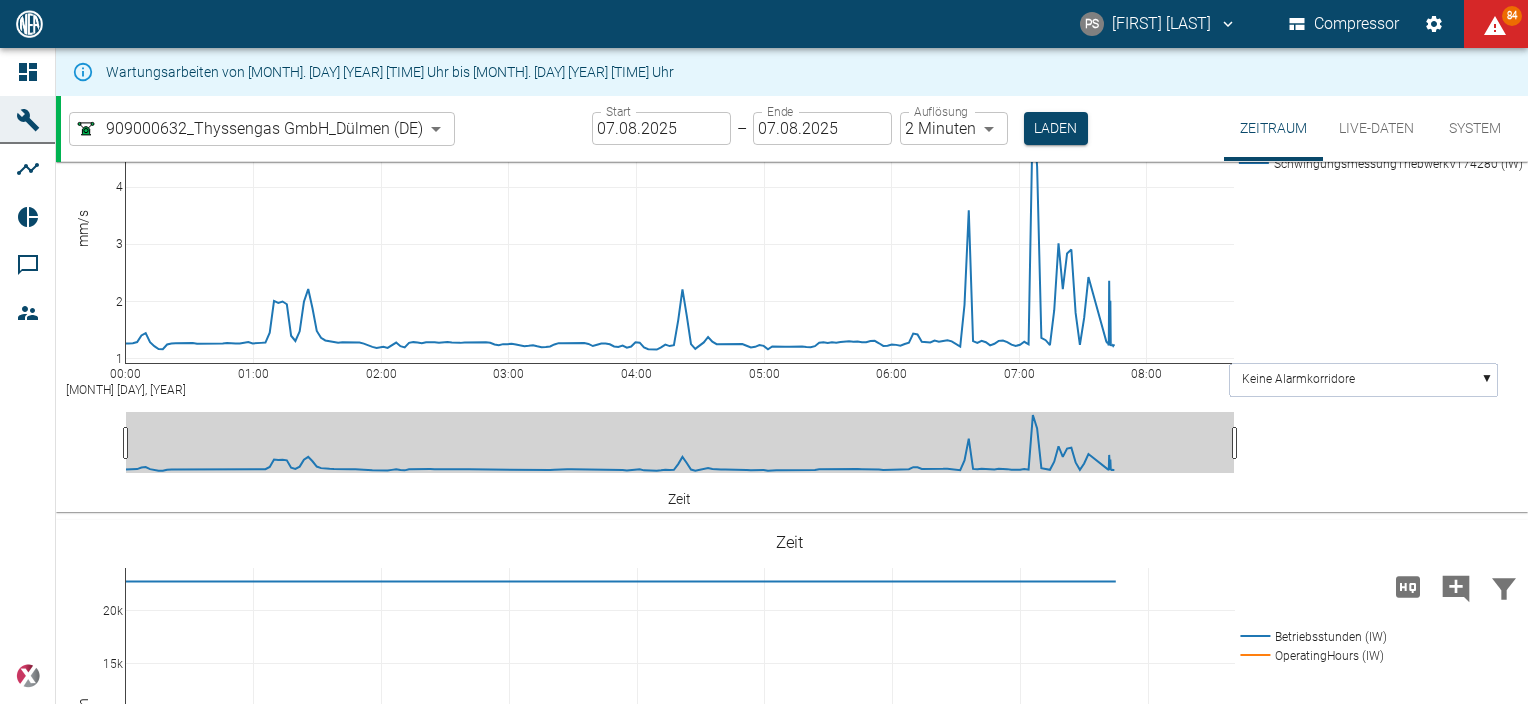 scroll, scrollTop: 0, scrollLeft: 0, axis: both 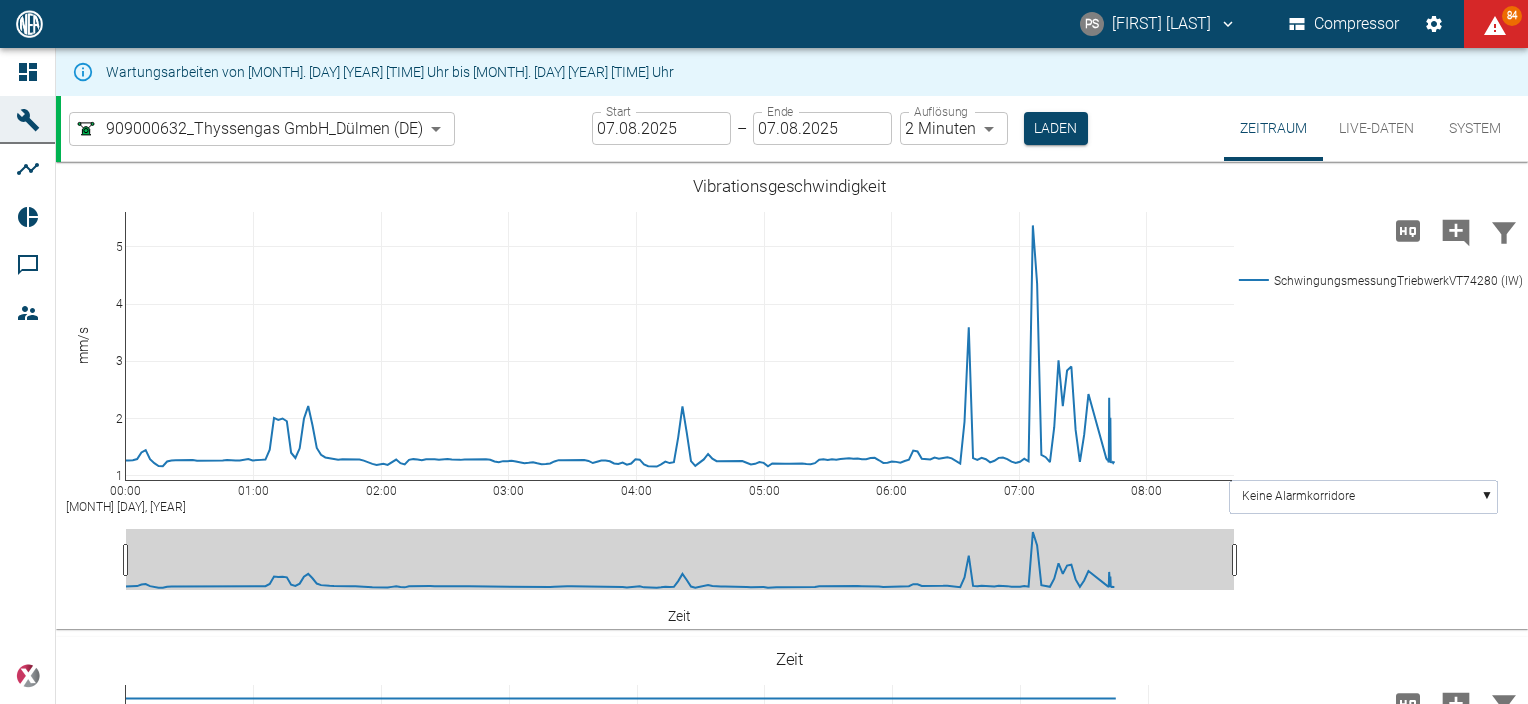 click on "Live-Daten" at bounding box center [1376, 128] 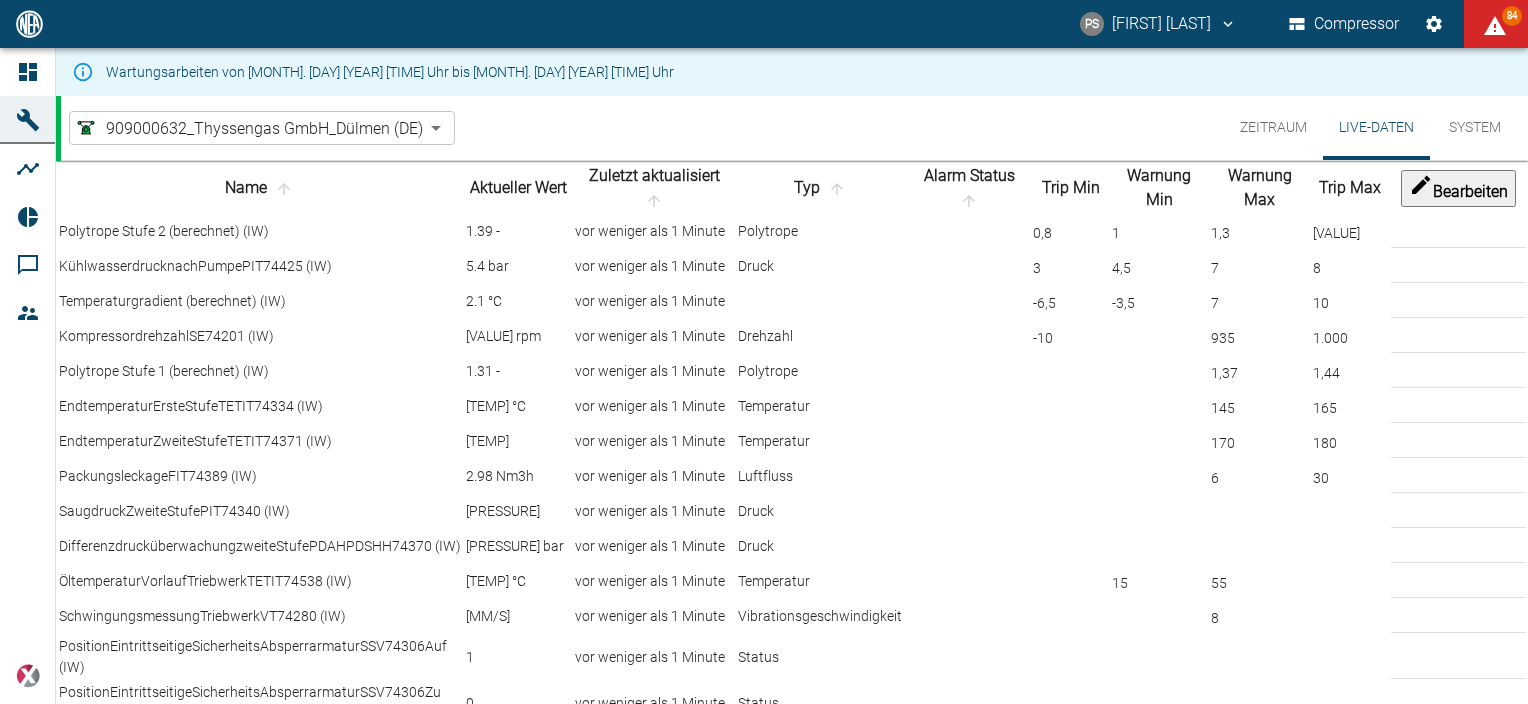 click on "Zeitraum" at bounding box center [1273, 128] 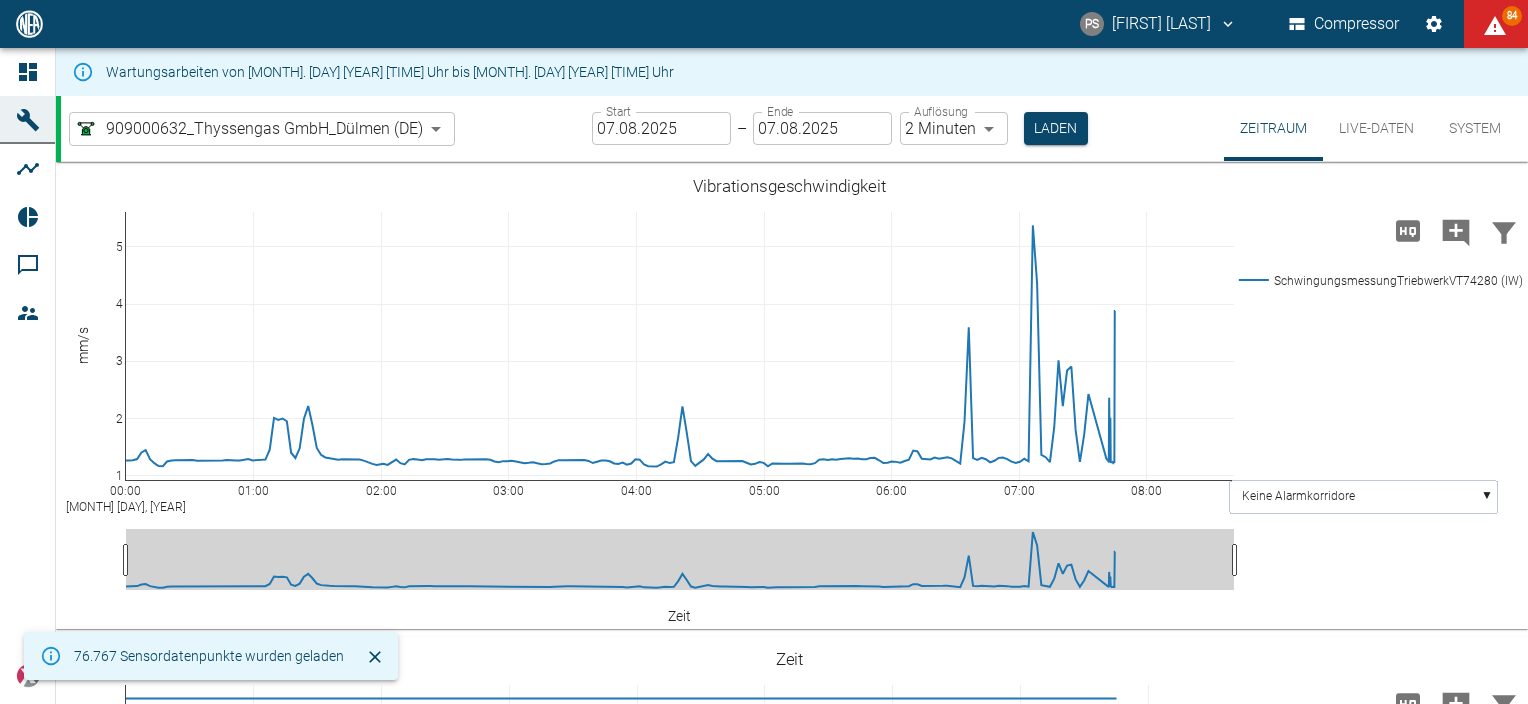 click on "Compressor" at bounding box center (1344, 24) 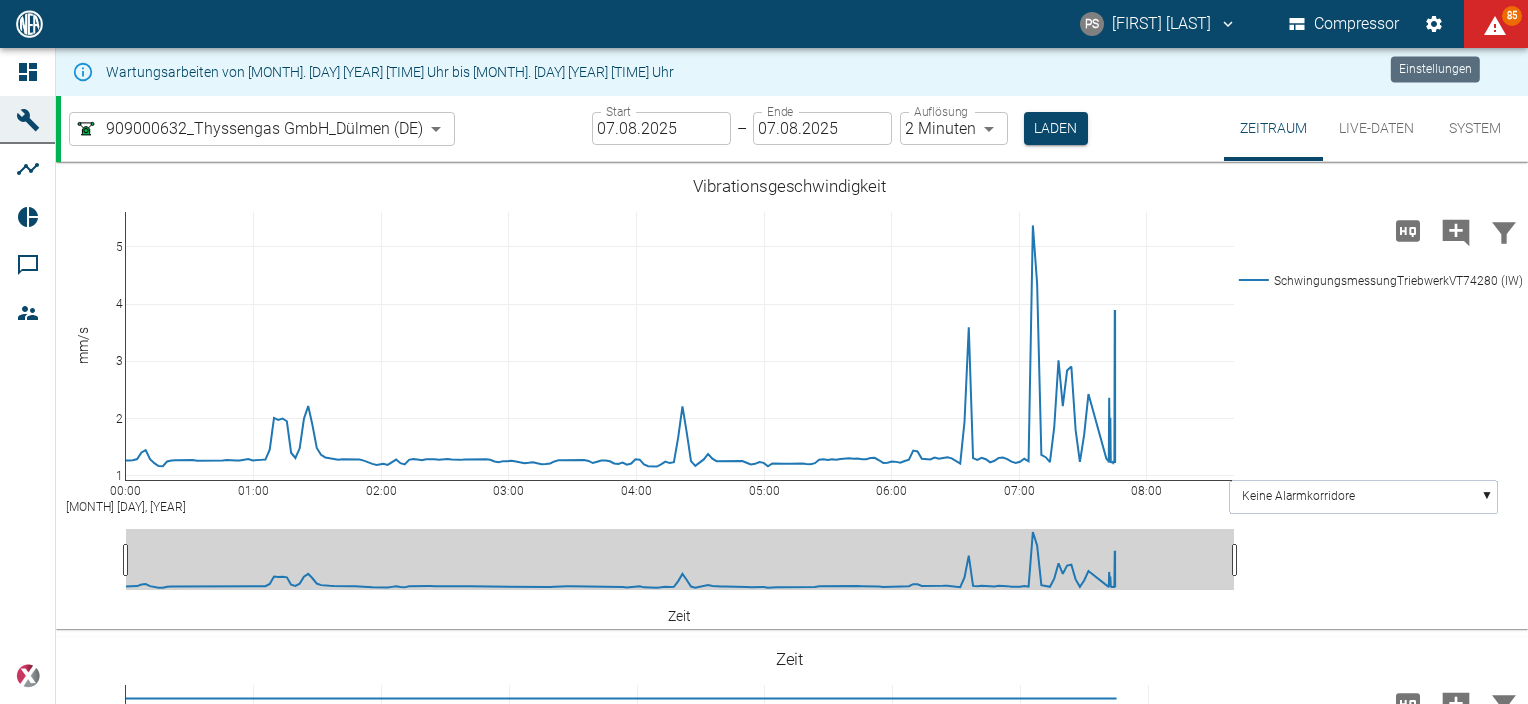 click at bounding box center [1434, 24] 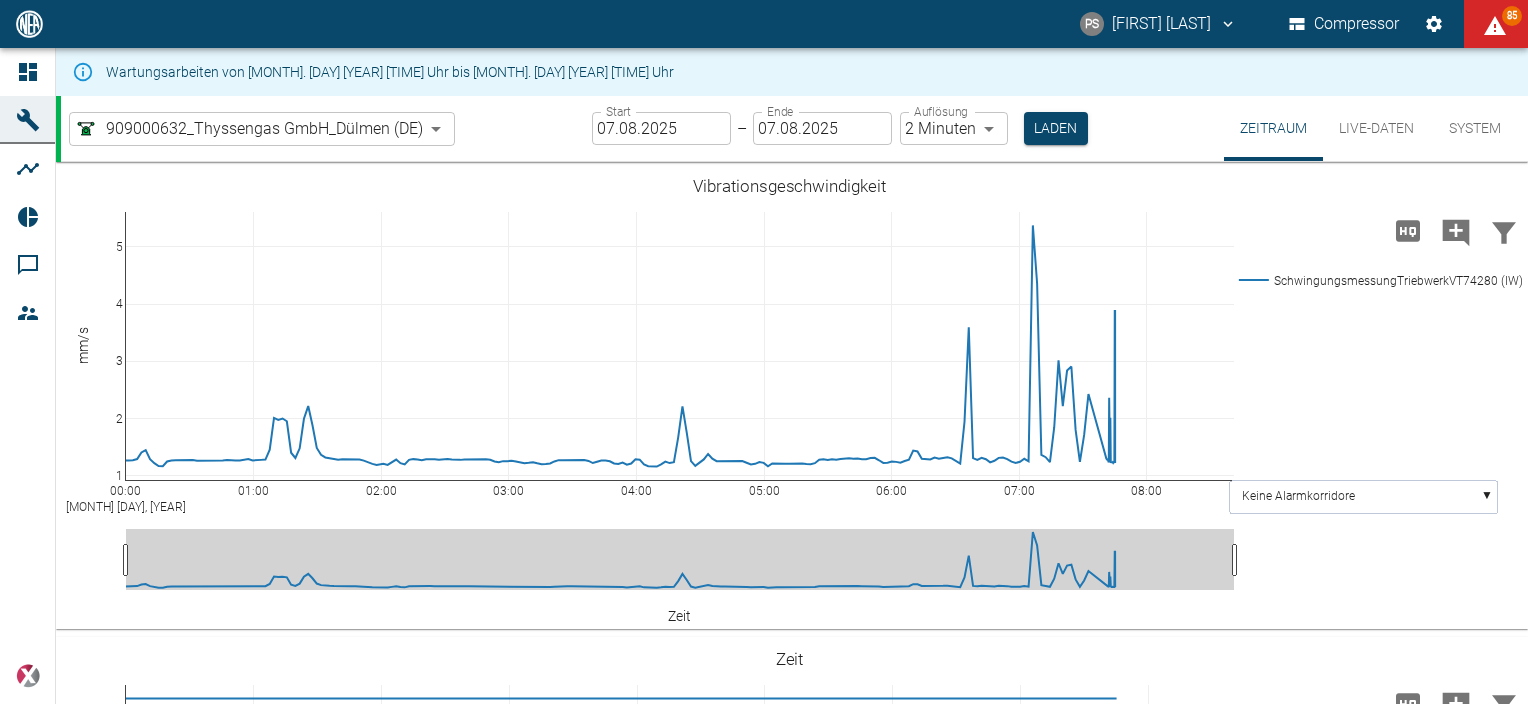 click on "Sprache Deutsch Namen ändern Heller Modus Achtung, der dunkle Modus ist experimentell. Benutzung auf eigene Gefahr. Fehler melden Teilen Sie uns Probleme mit, damit wir die App verbessern können. Unsere Hinweise zum Datenschutz finden Sie hier . Hier findest du unsere Nutzungsbedingungen. © [YEAR] – NEA X GmbH ok" at bounding box center [764, 1036] 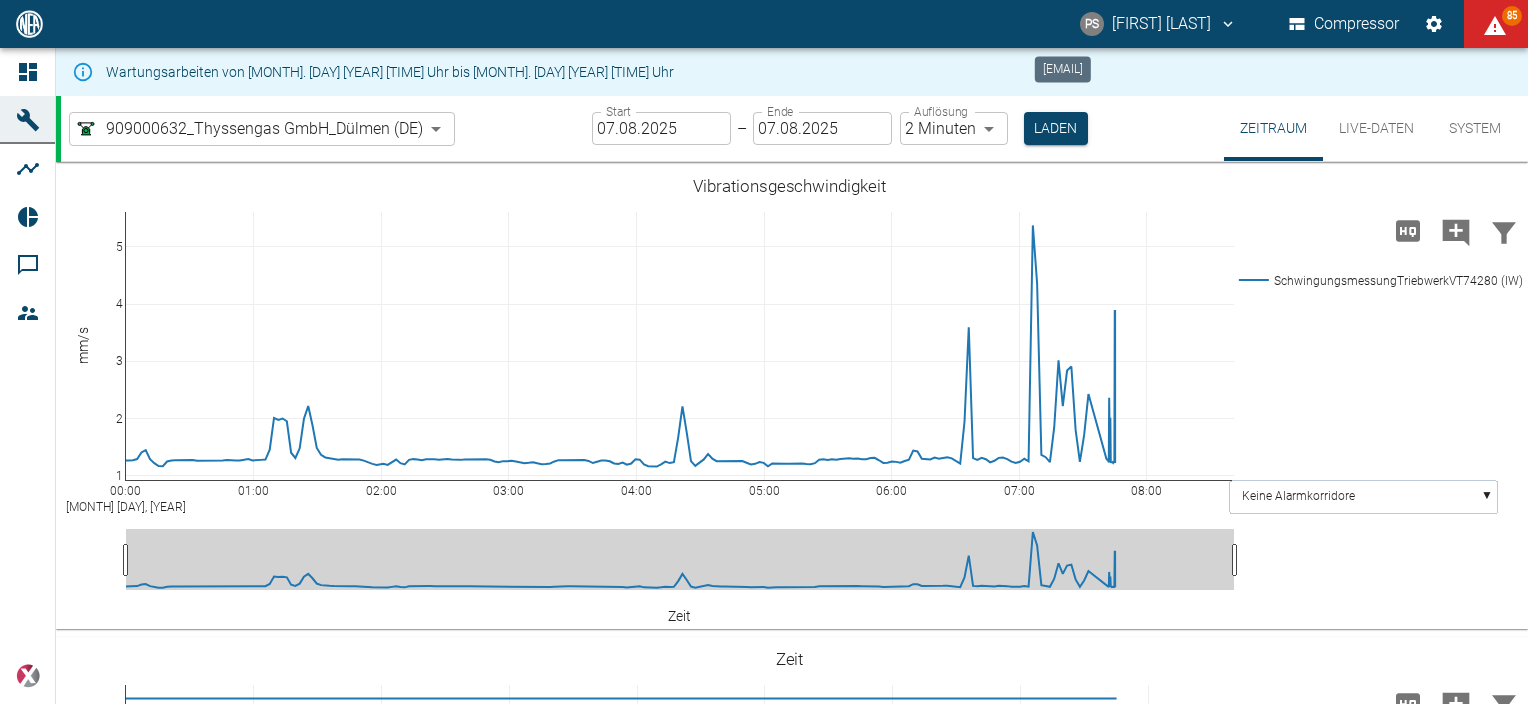 click 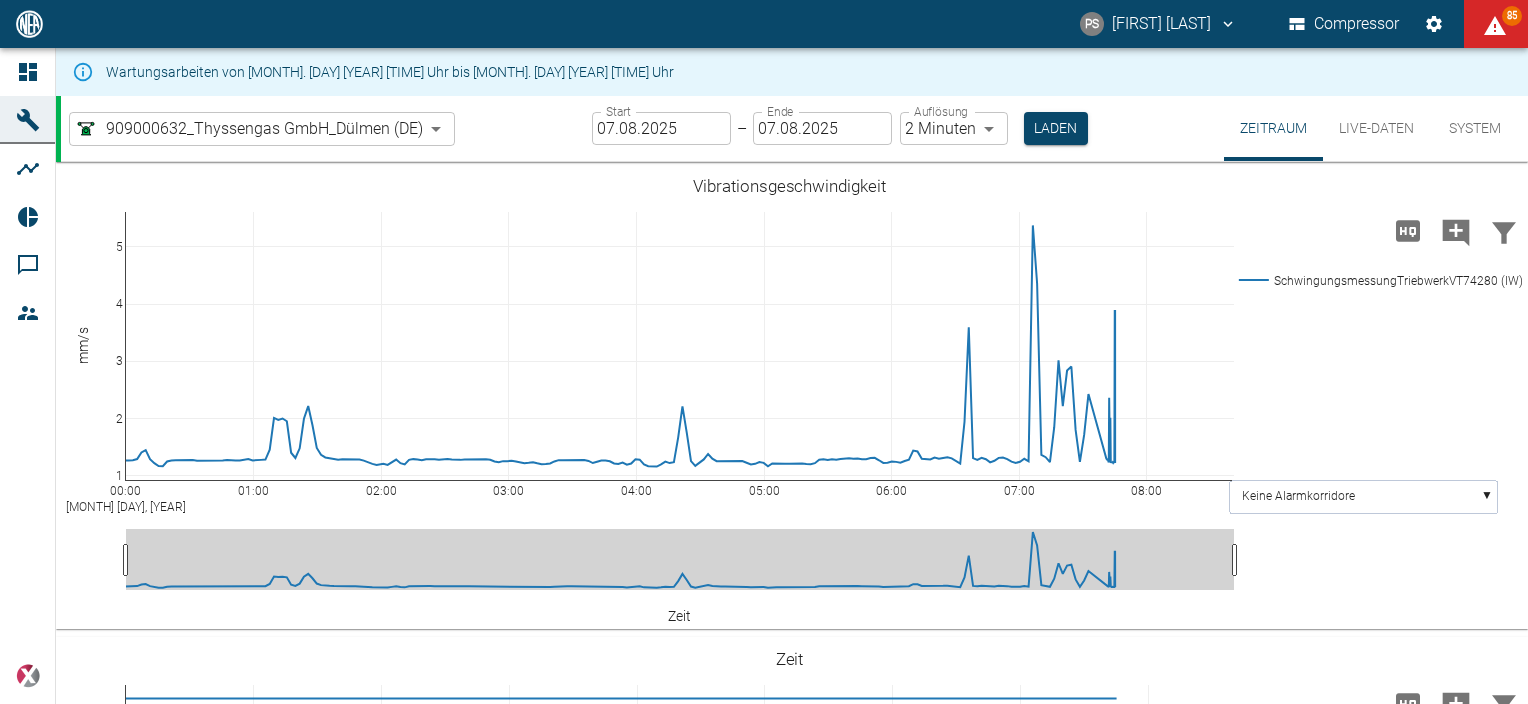 click on "Ausloggen" at bounding box center (784, 763) 